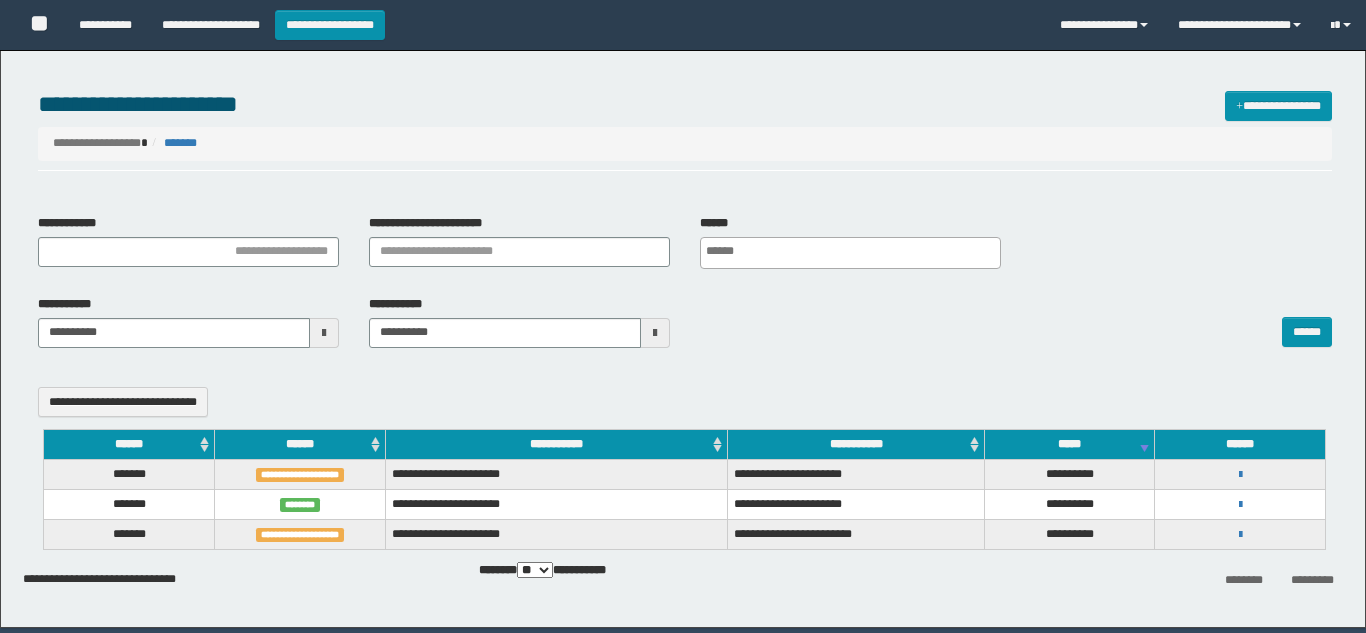 select 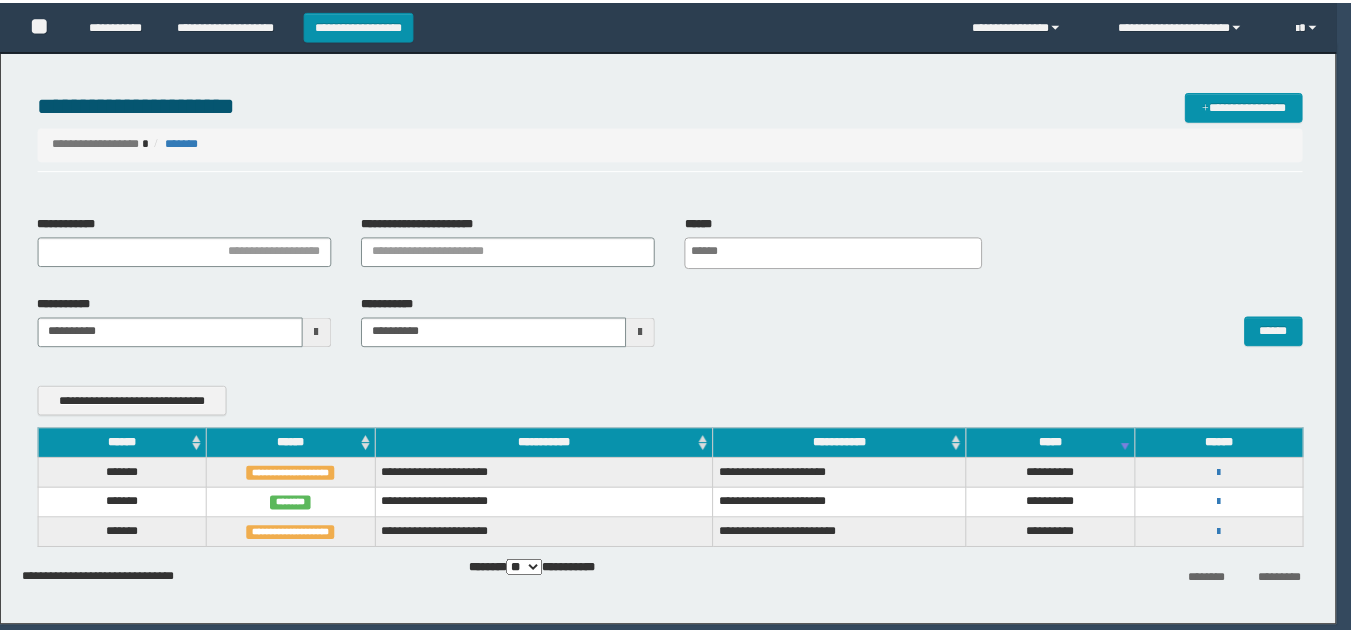 scroll, scrollTop: 0, scrollLeft: 0, axis: both 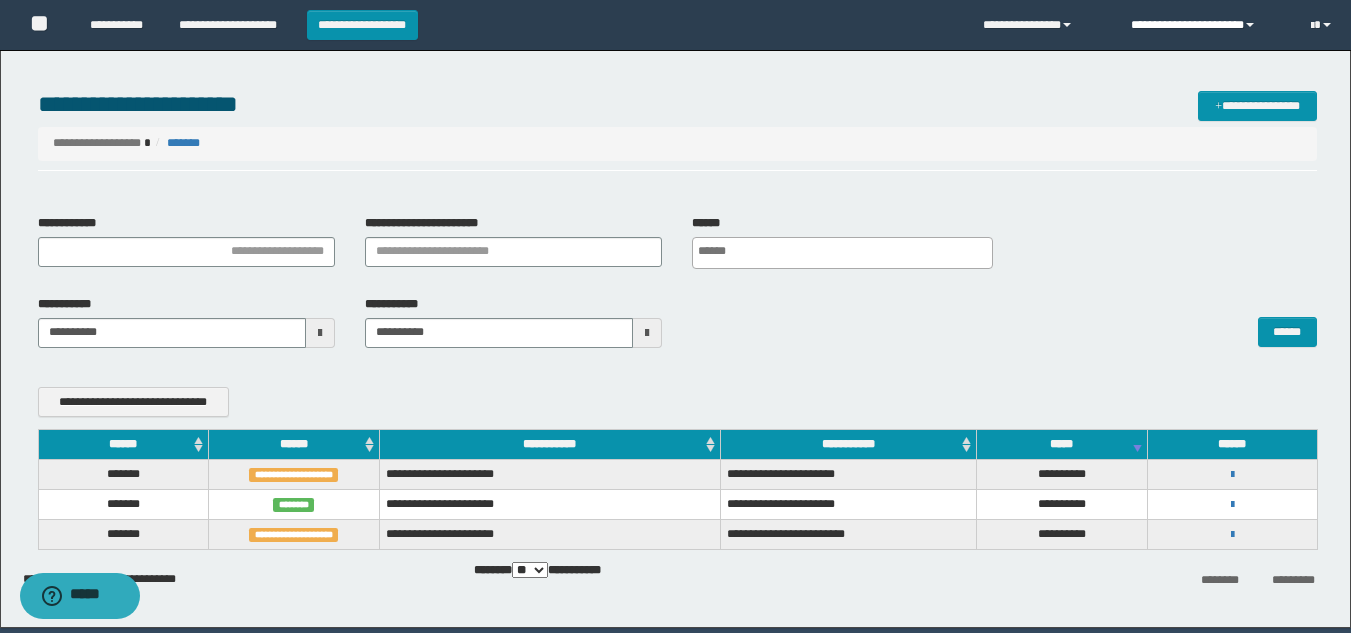 click on "**********" at bounding box center [1206, 25] 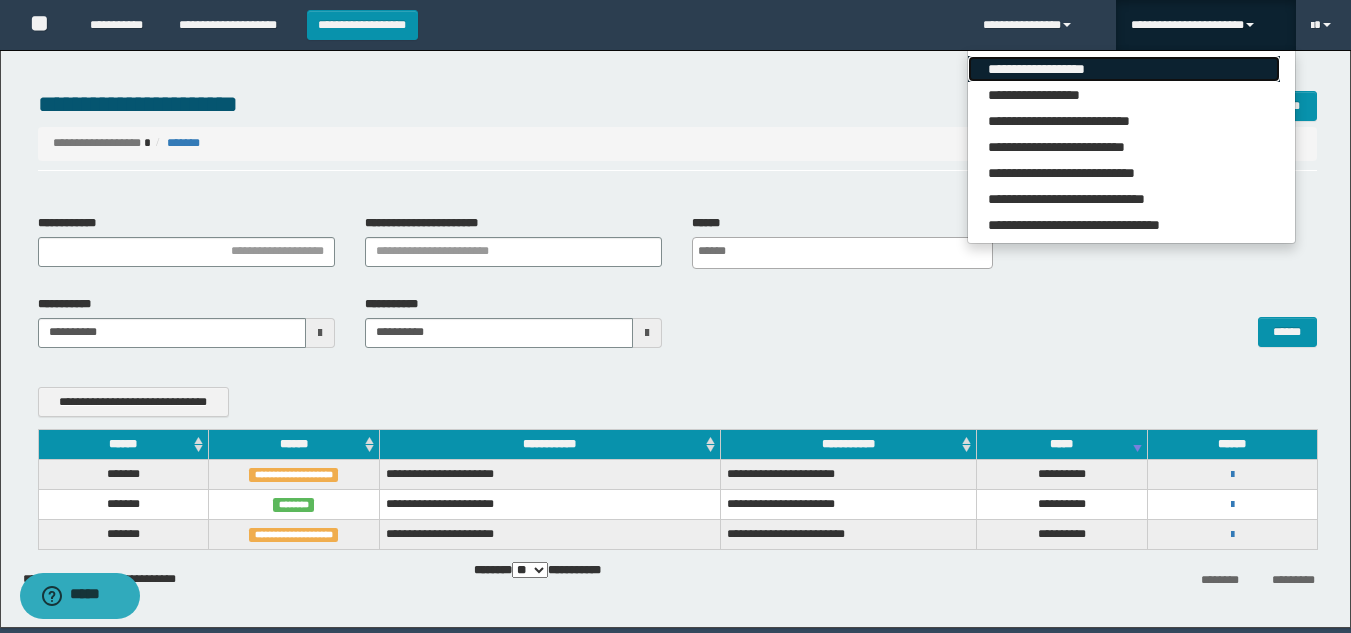 click on "**********" at bounding box center (1124, 69) 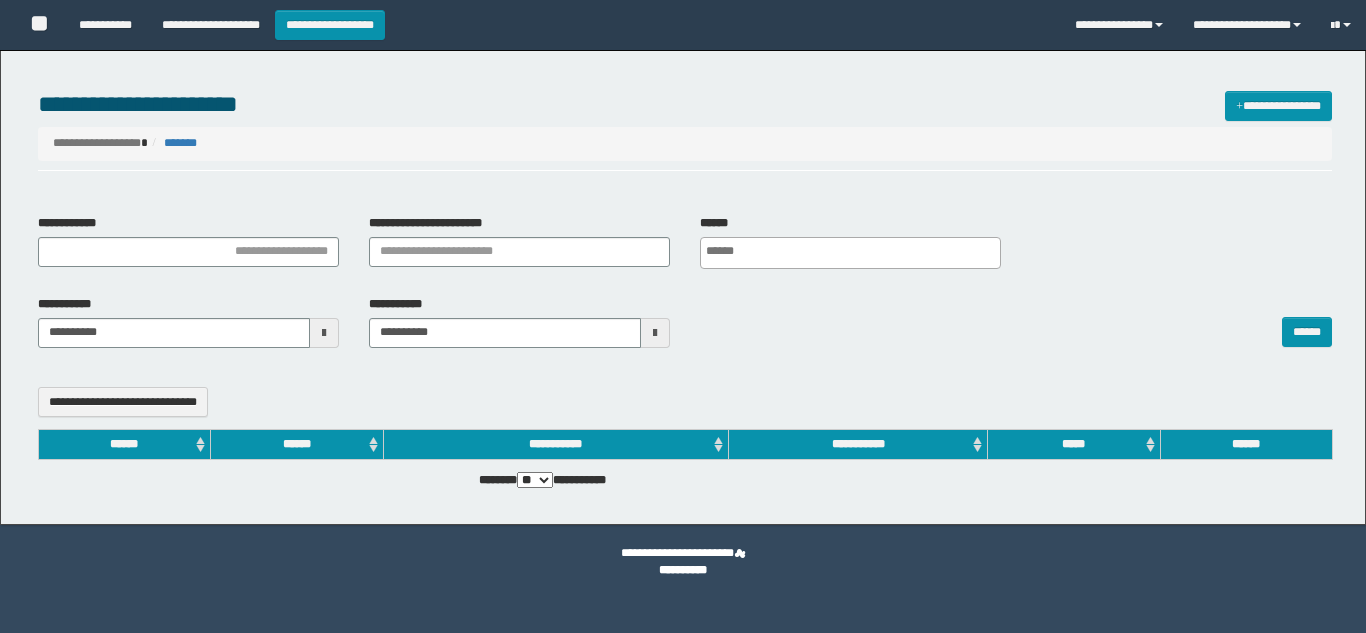 select 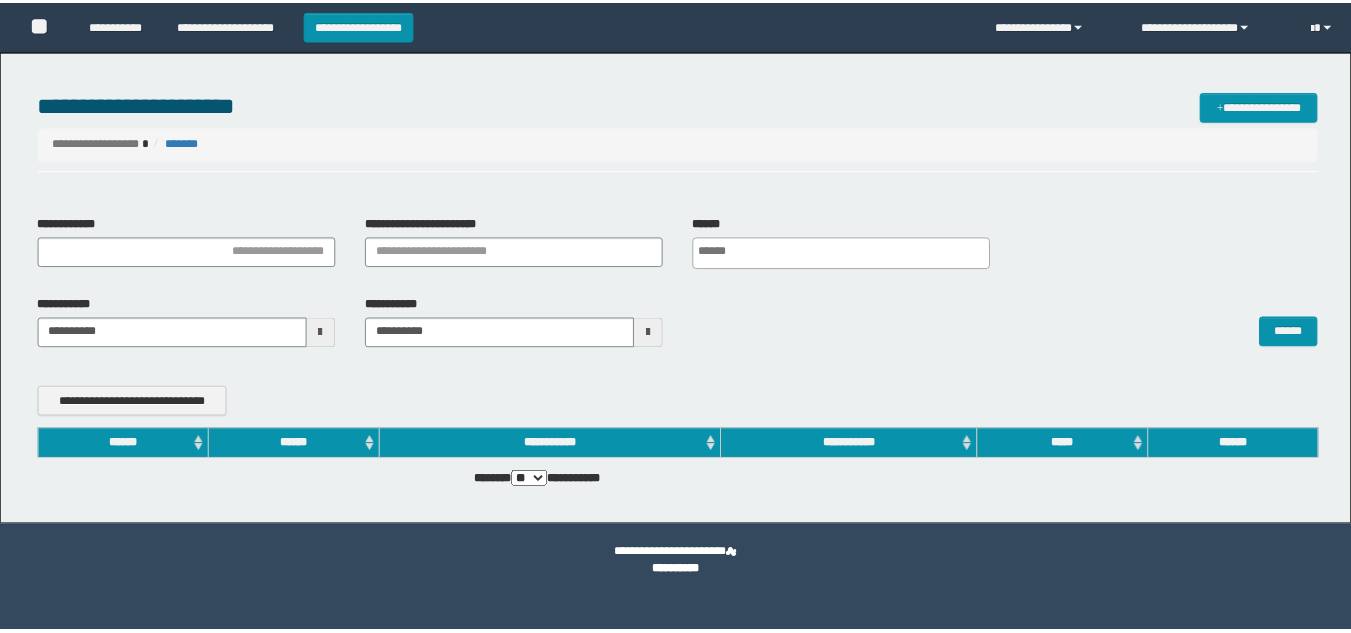 scroll, scrollTop: 0, scrollLeft: 0, axis: both 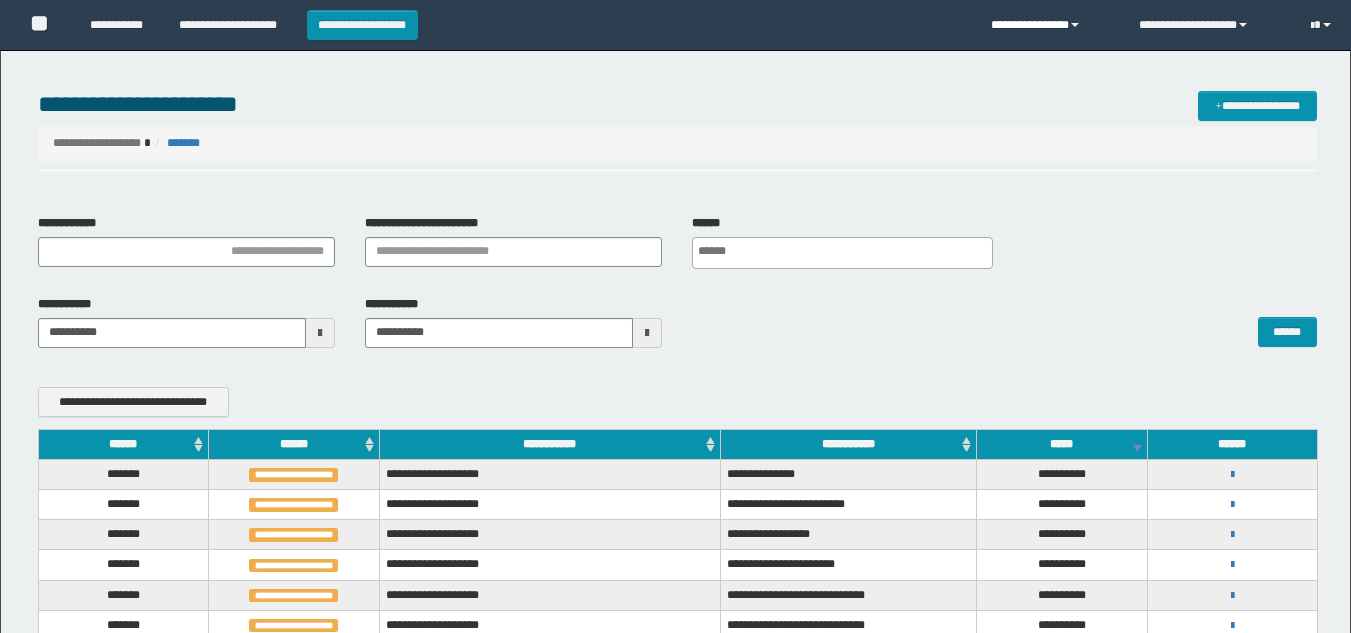 click on "**********" at bounding box center [1050, 25] 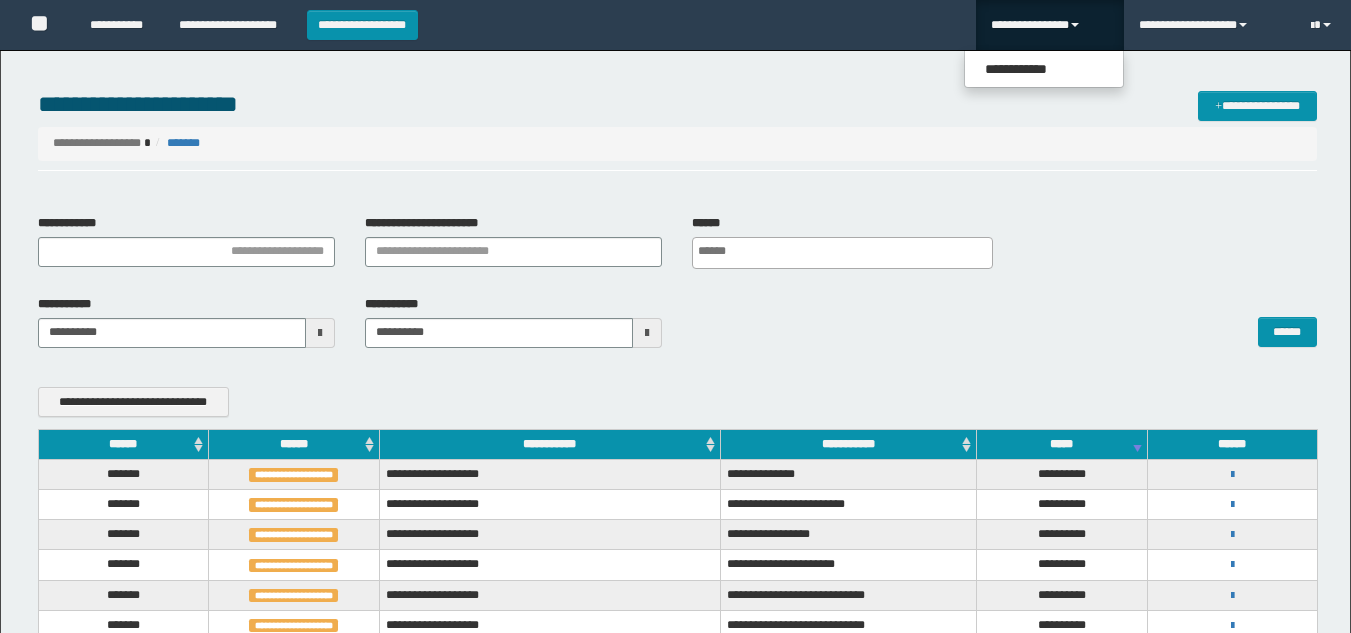 scroll, scrollTop: 0, scrollLeft: 0, axis: both 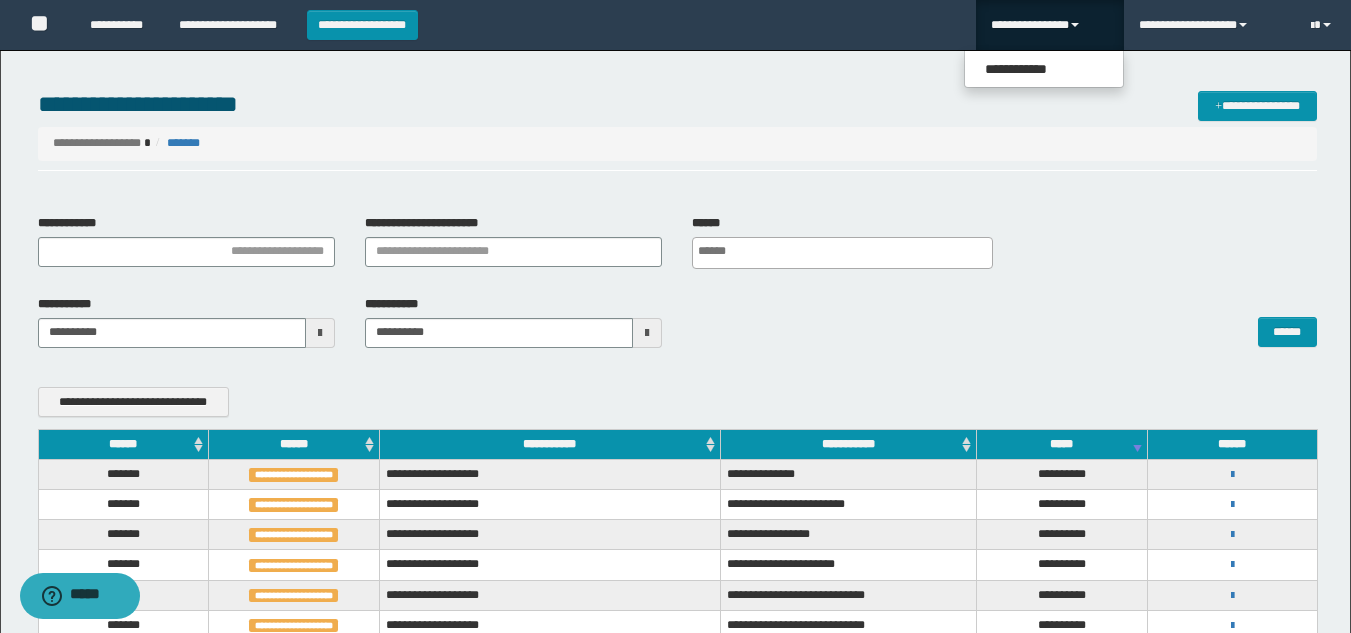 click on "**********" at bounding box center (677, 131) 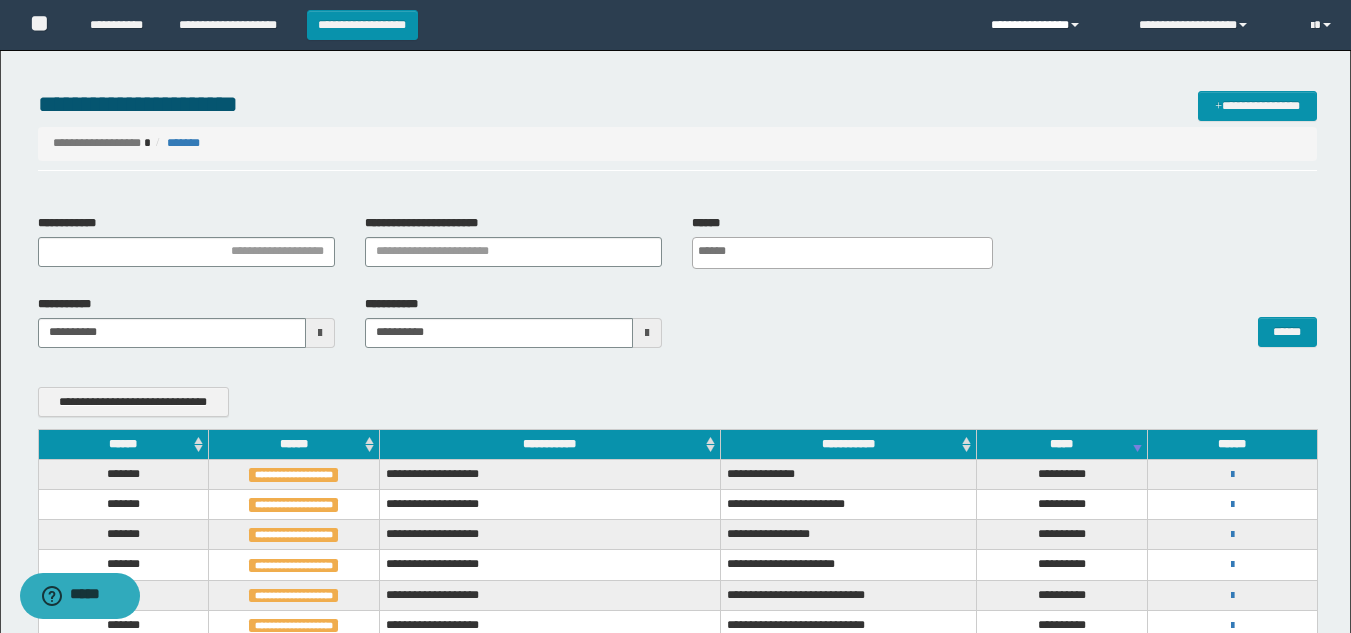 click on "**********" at bounding box center [1050, 25] 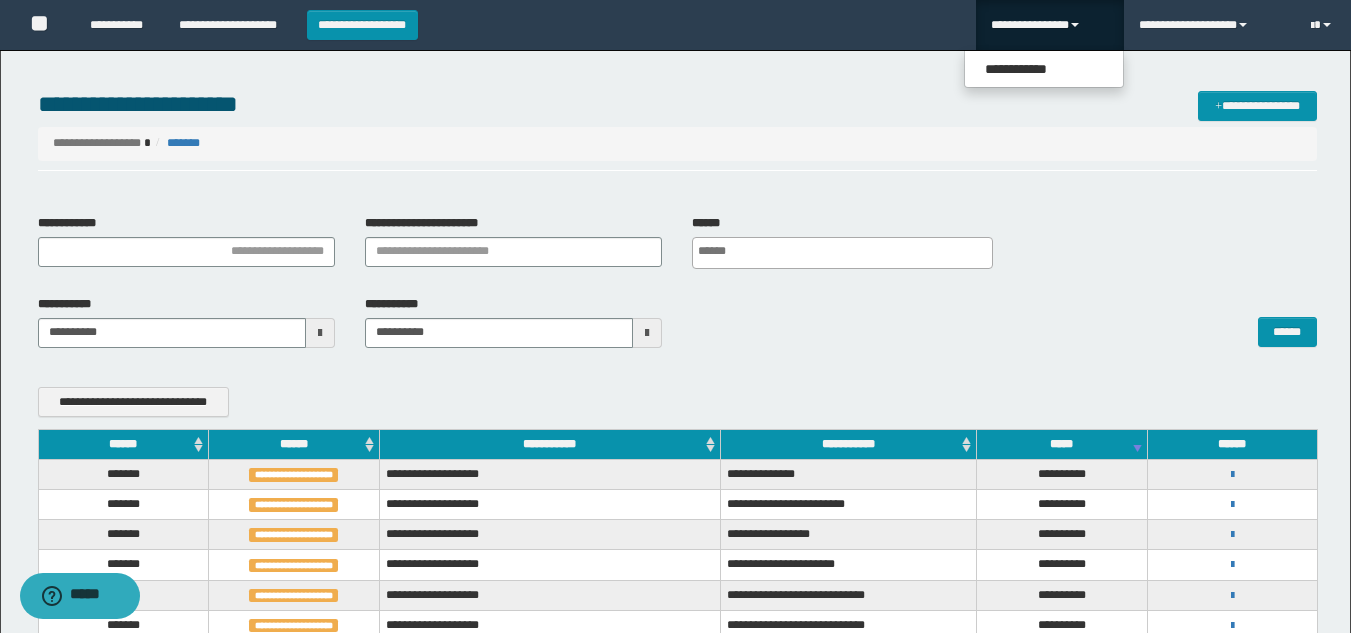 click on "**********" at bounding box center [675, 1042] 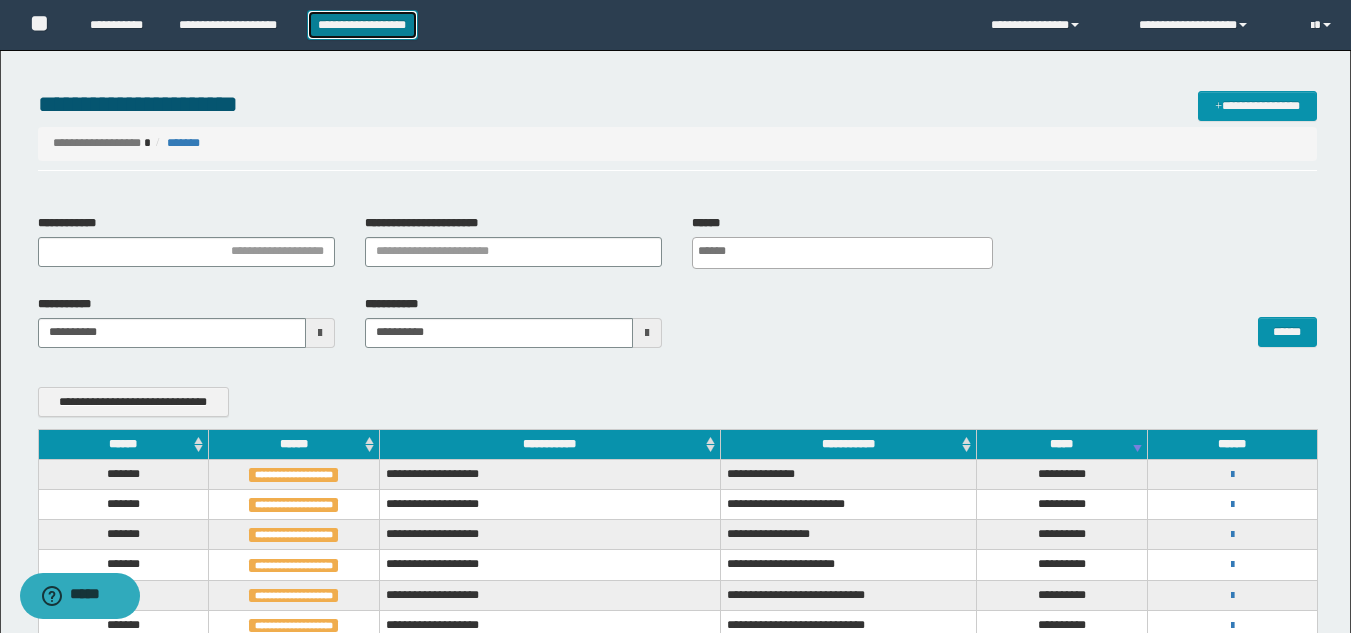 click on "**********" at bounding box center [362, 25] 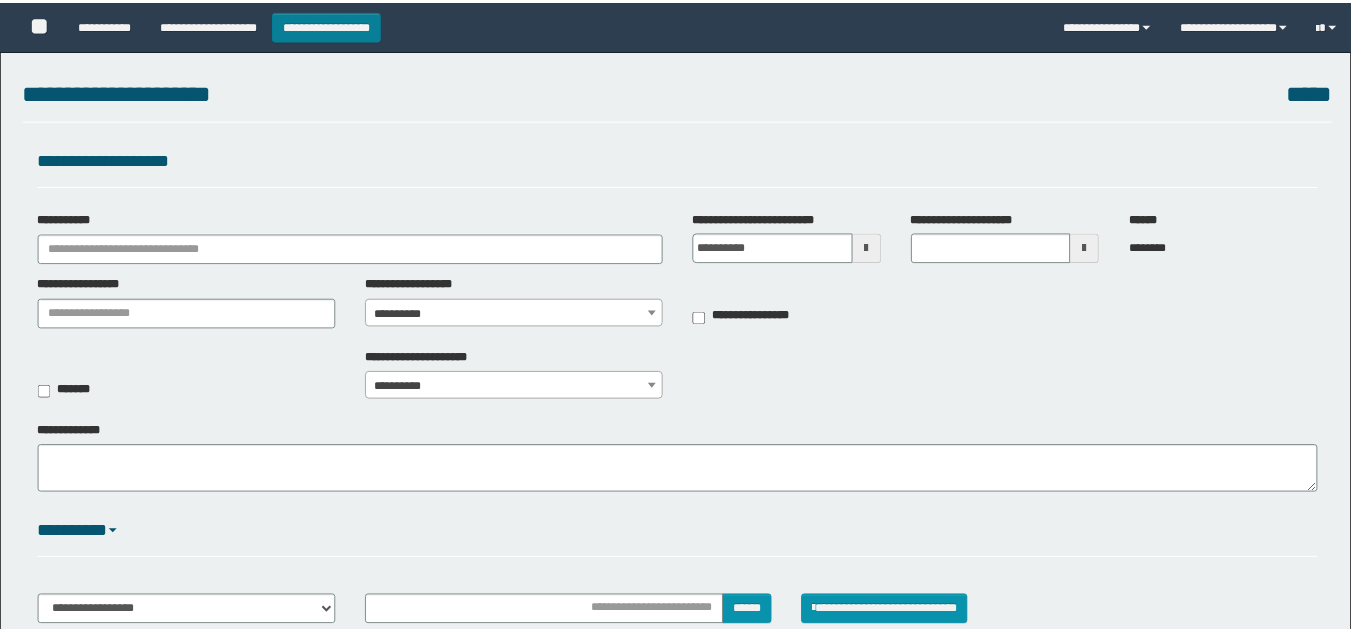 scroll, scrollTop: 0, scrollLeft: 0, axis: both 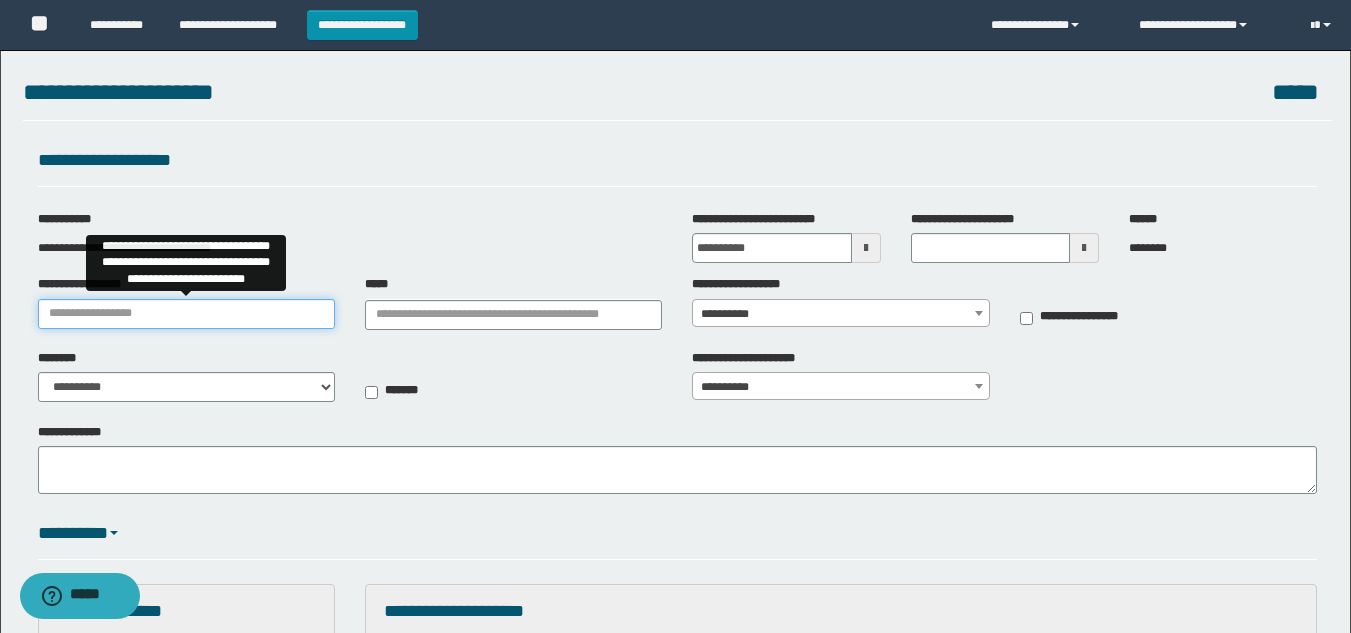 click on "**********" at bounding box center (186, 314) 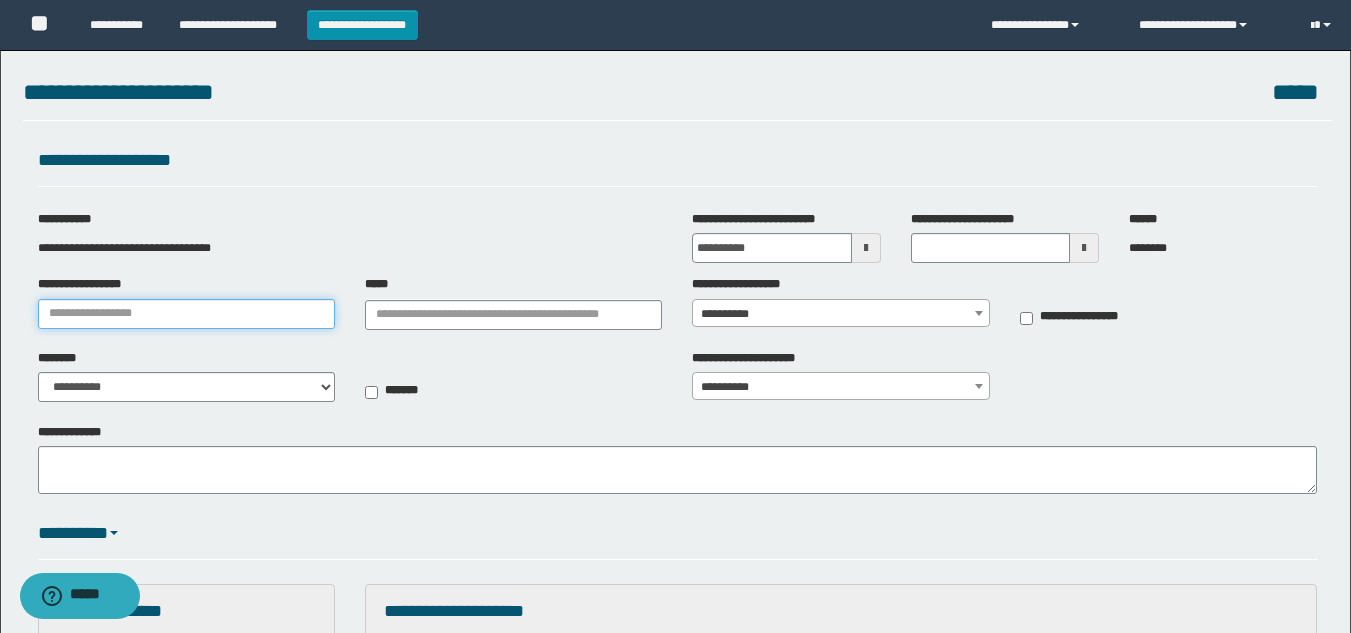 type on "**********" 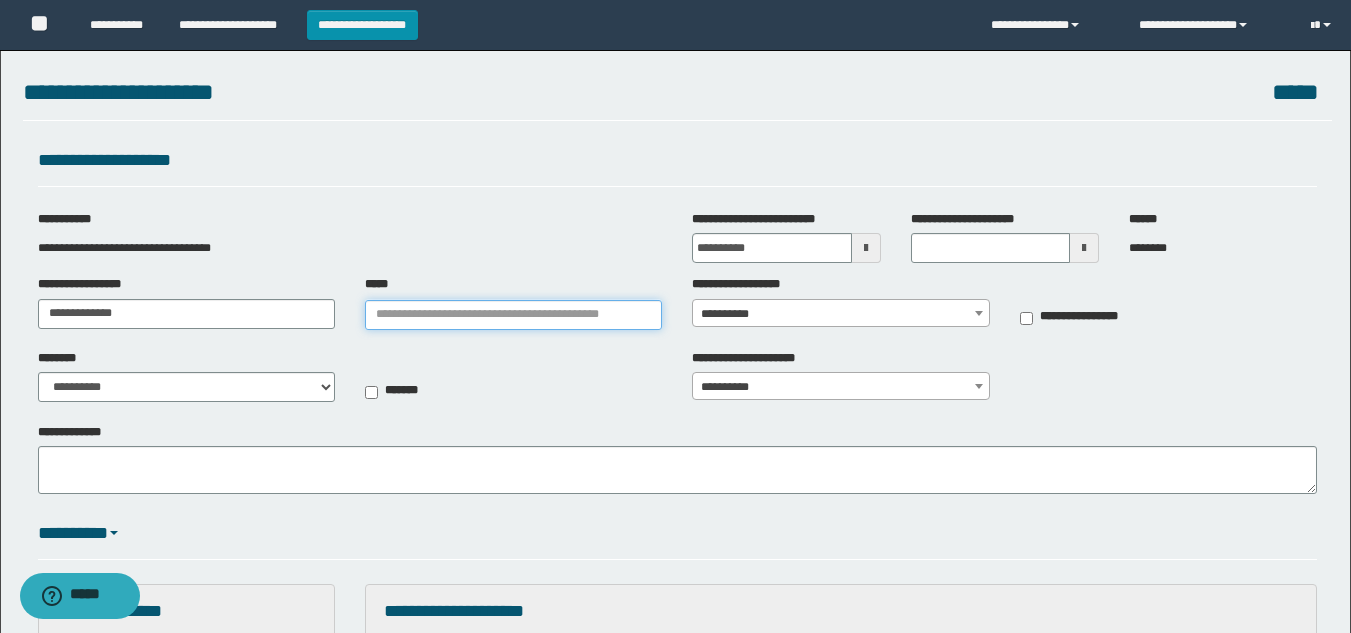click on "*****" at bounding box center (513, 315) 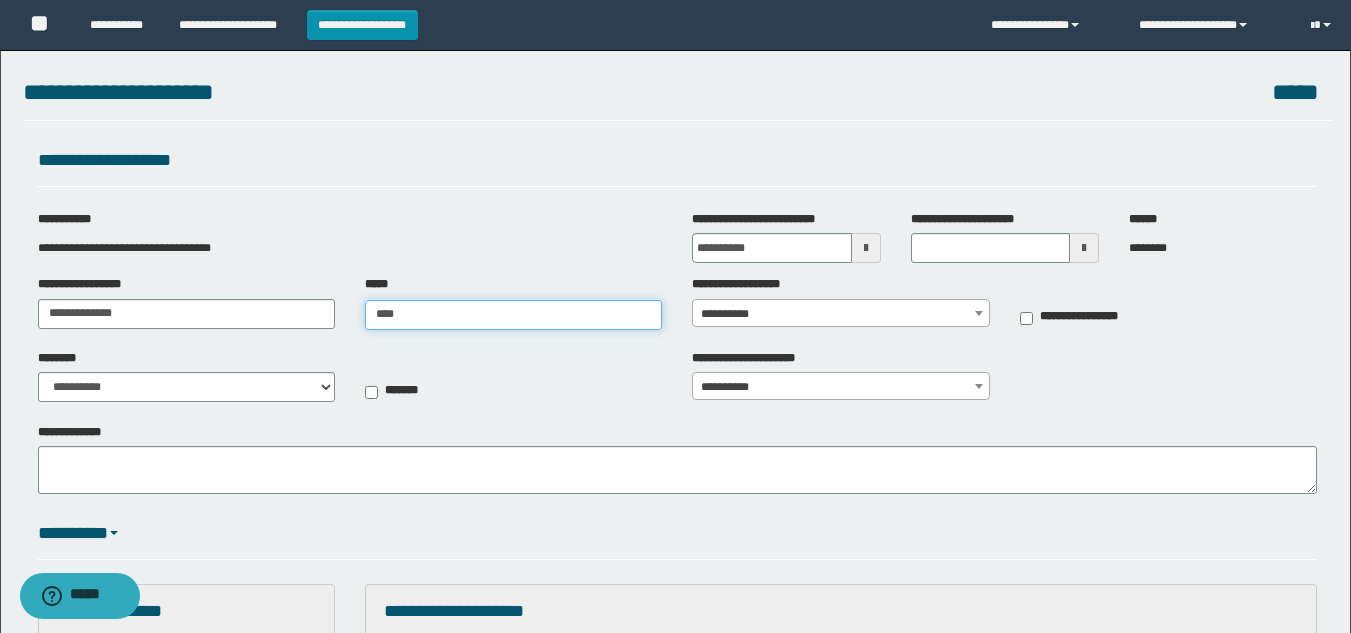 type on "*****" 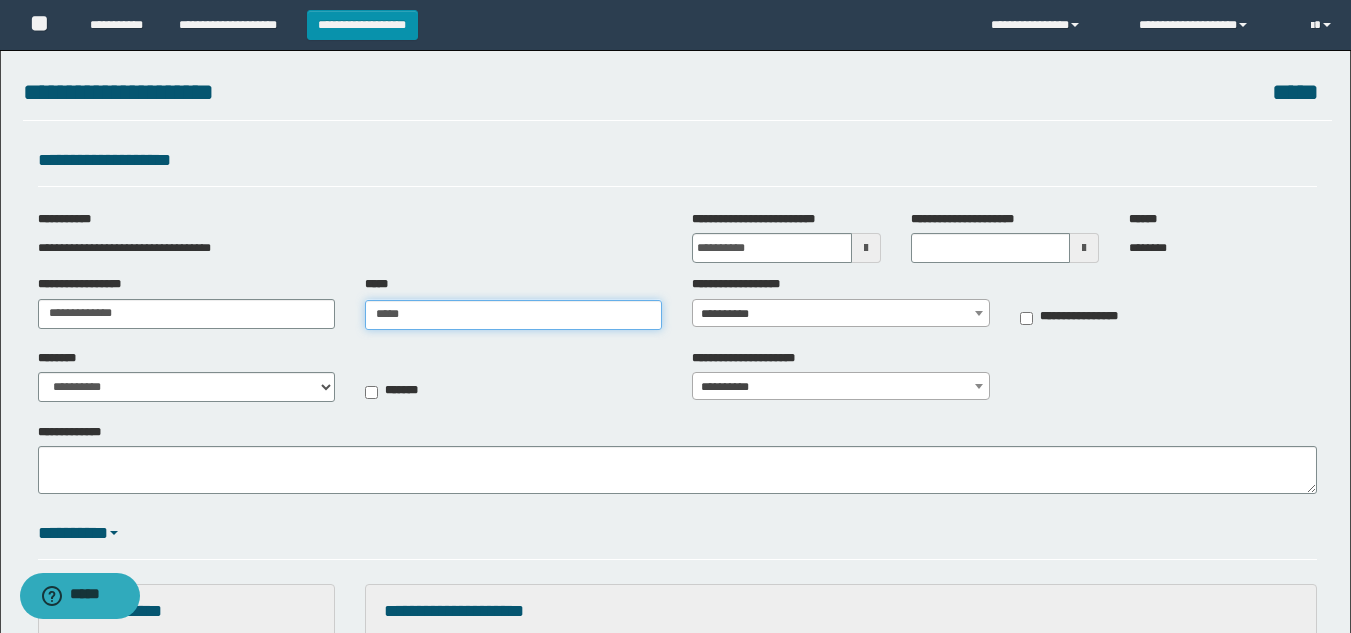 type on "*****" 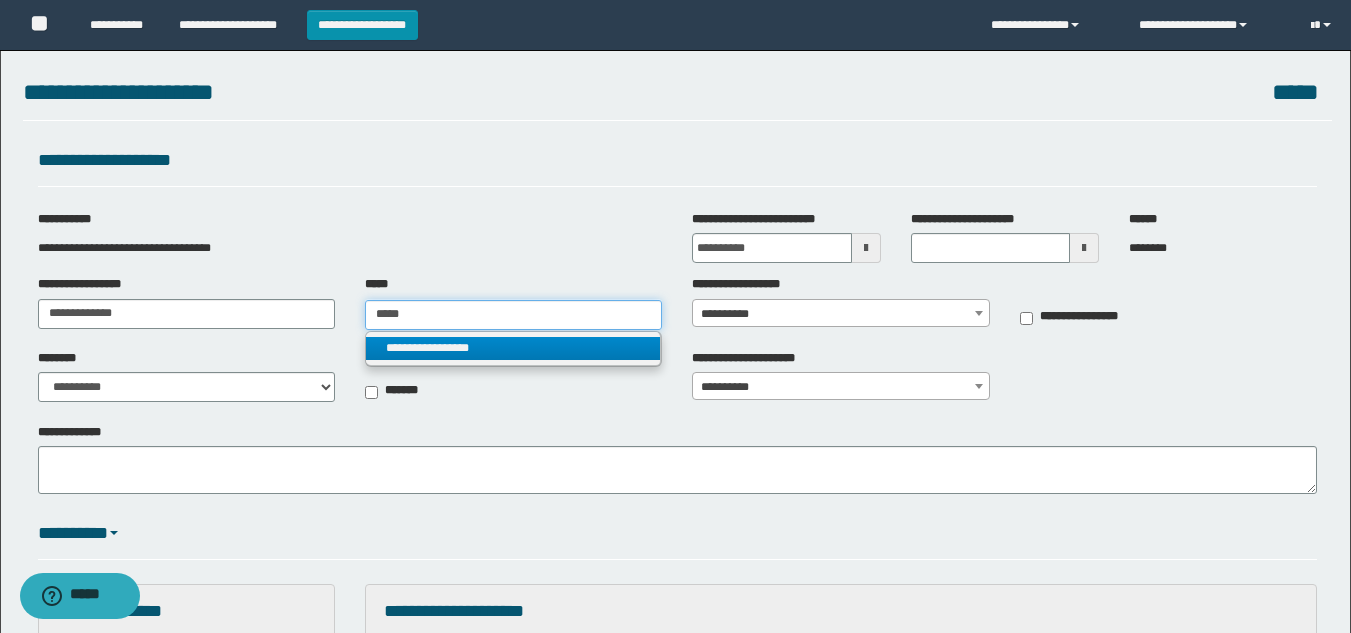 type on "*****" 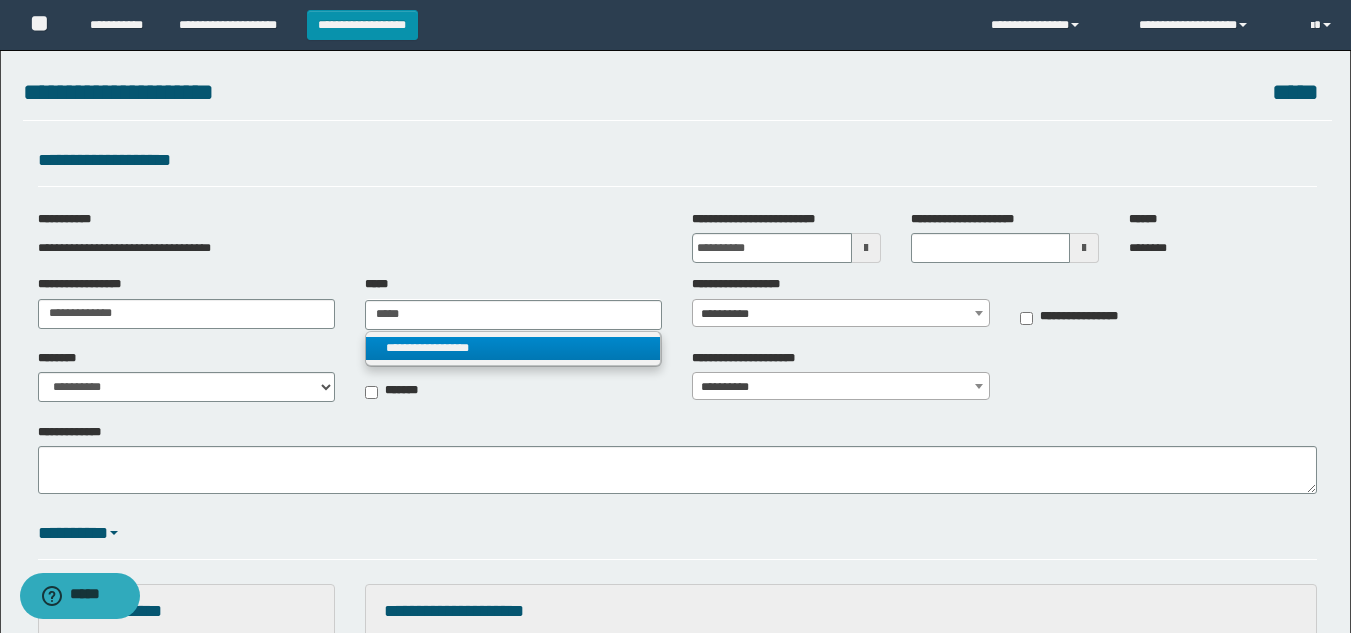 type 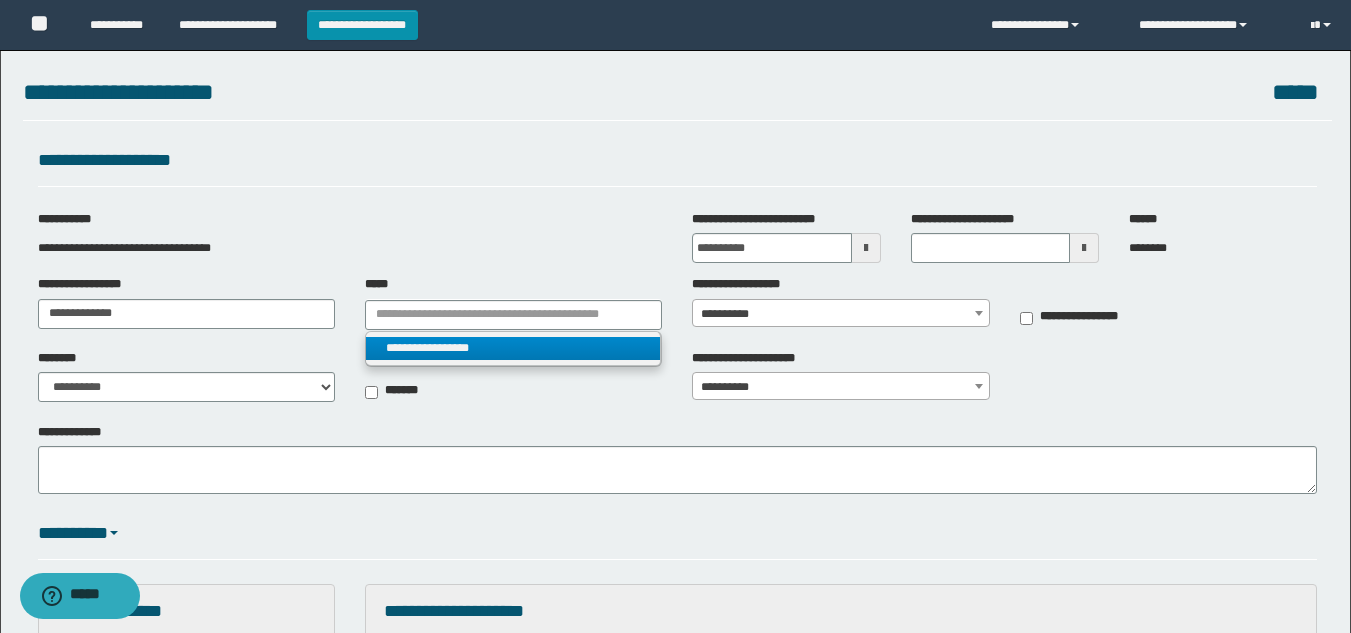 click on "**********" at bounding box center (513, 348) 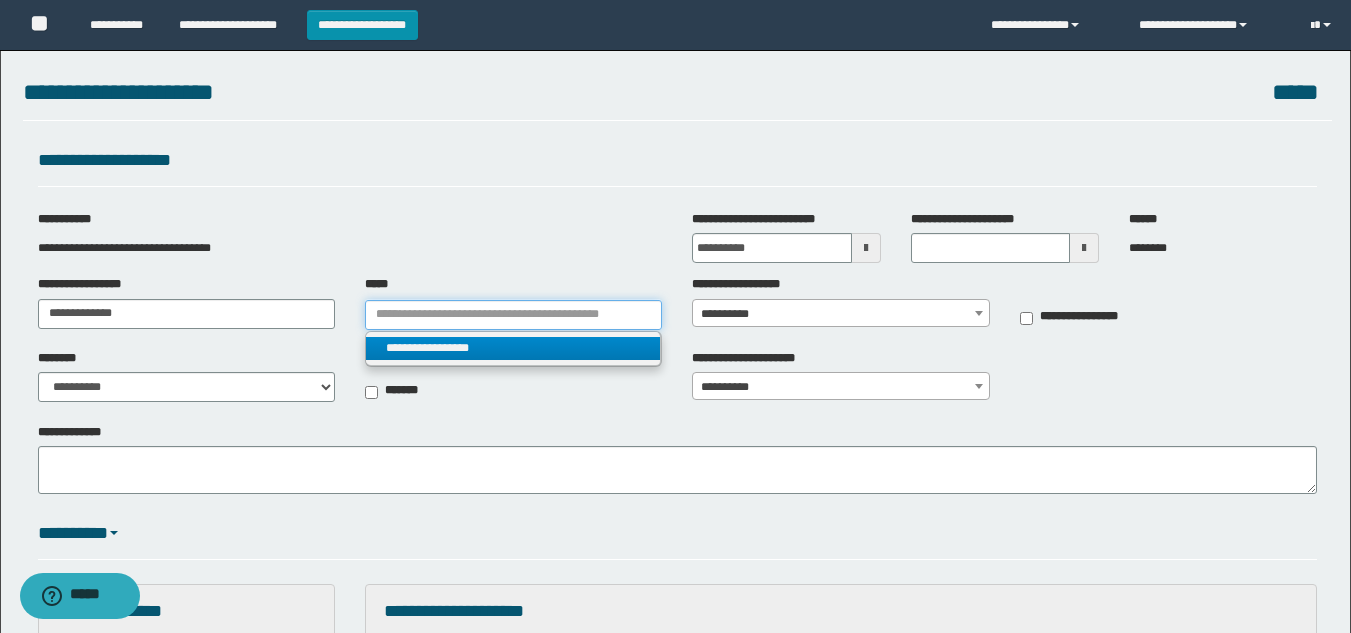 type 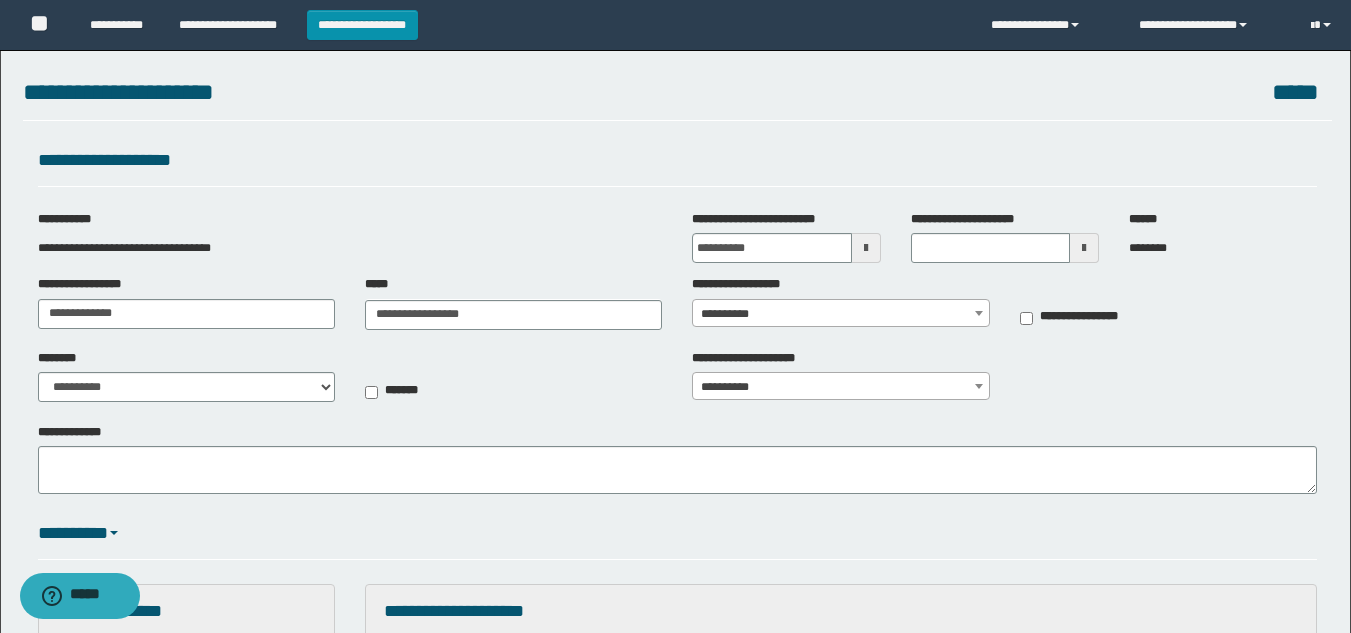 click on "**********" at bounding box center (840, 314) 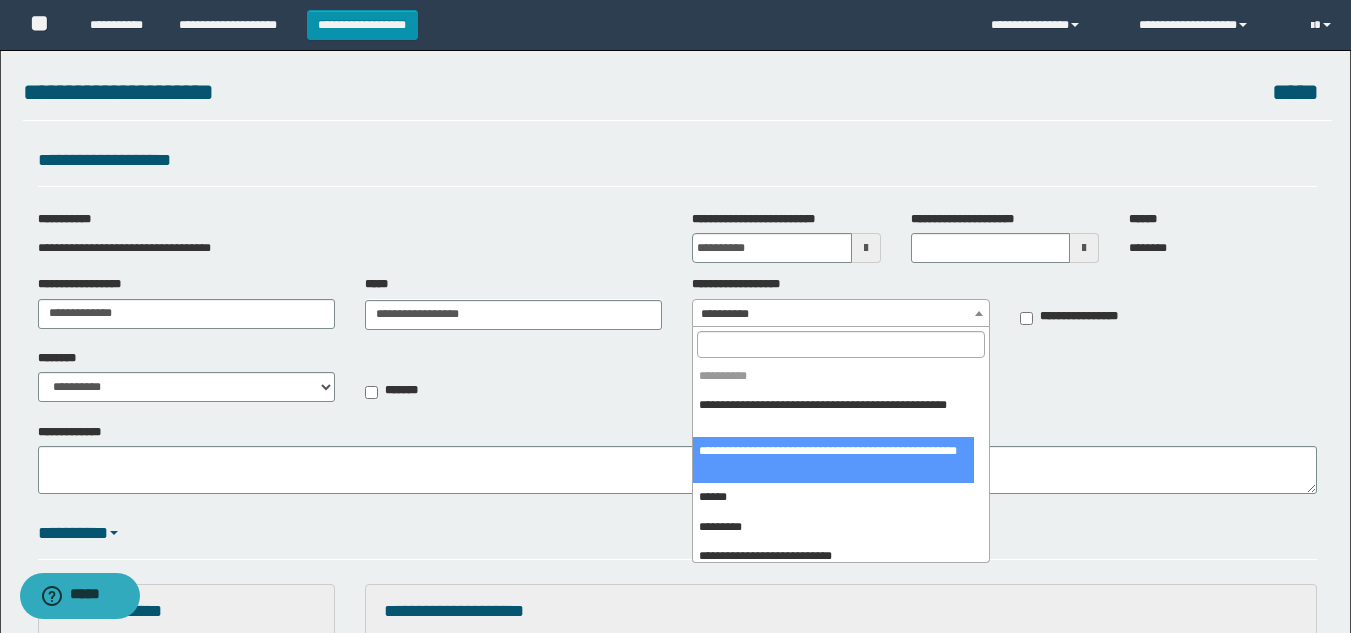 scroll, scrollTop: 155, scrollLeft: 0, axis: vertical 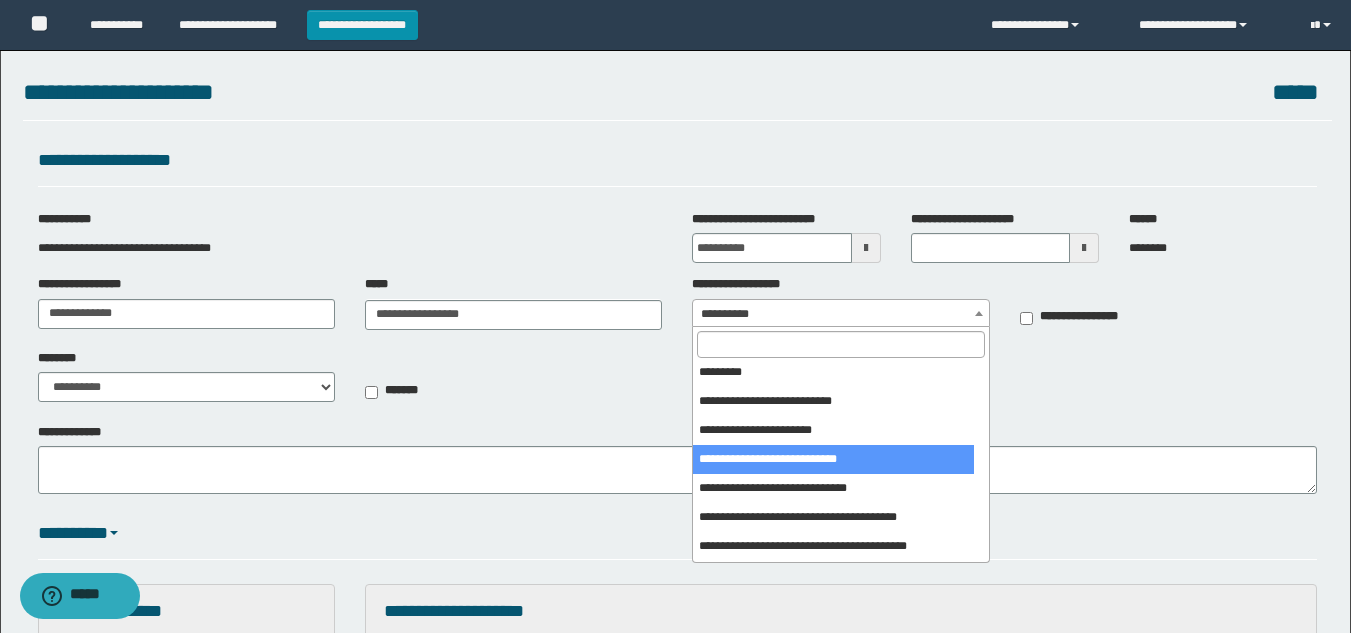 select on "***" 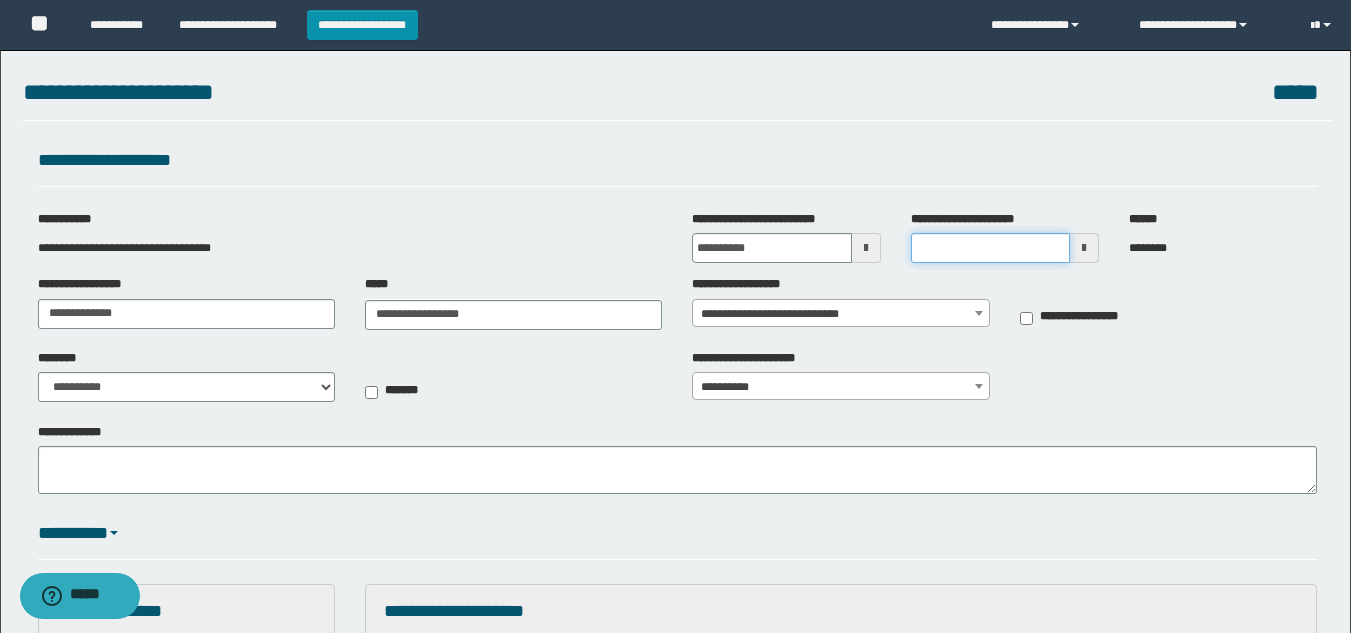 click on "**********" at bounding box center [990, 248] 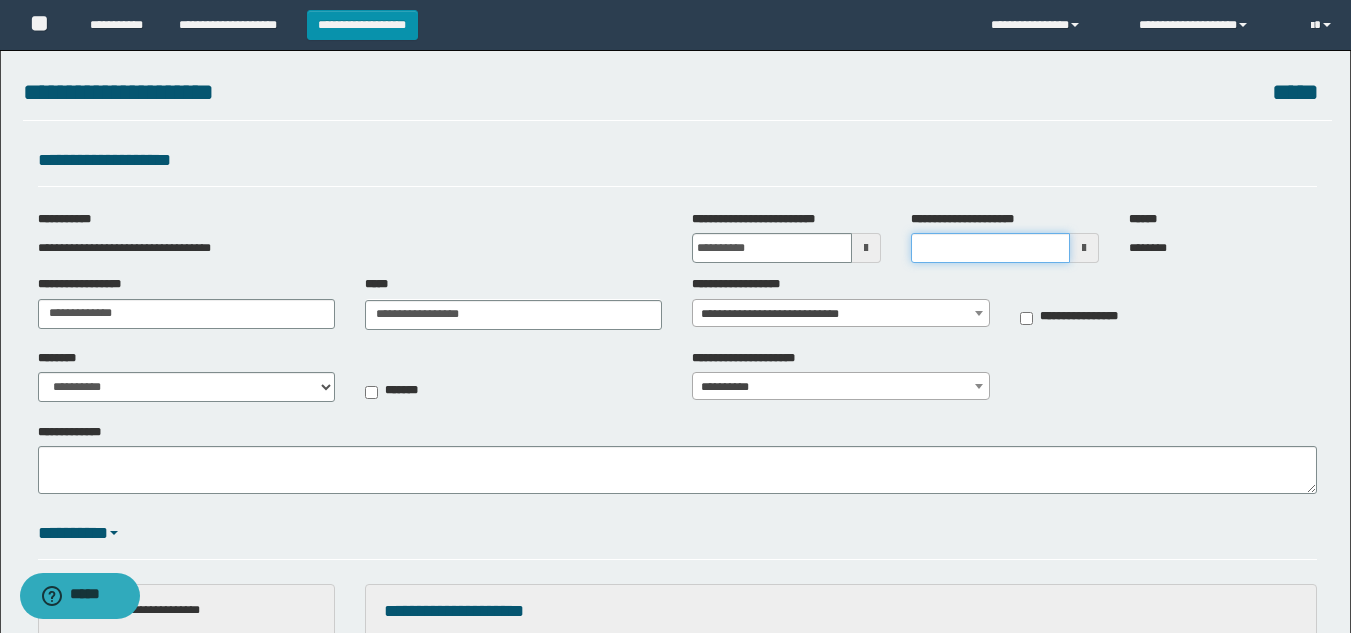 type on "*******" 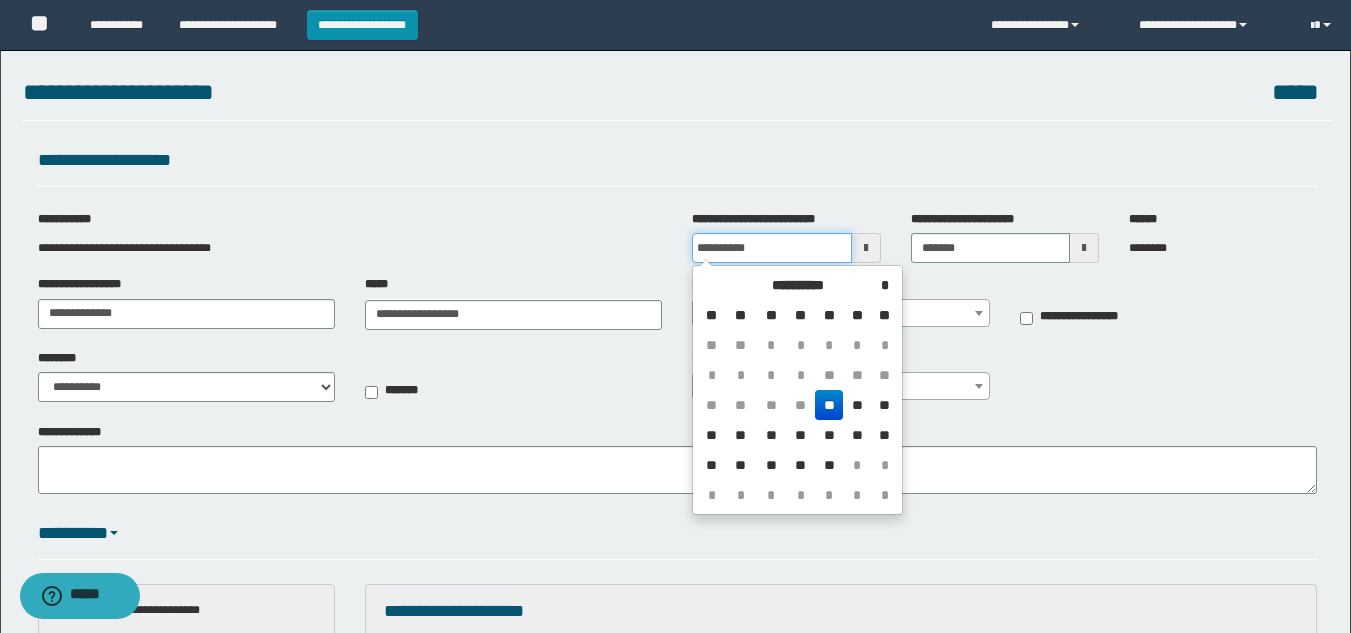 click on "**********" at bounding box center (771, 248) 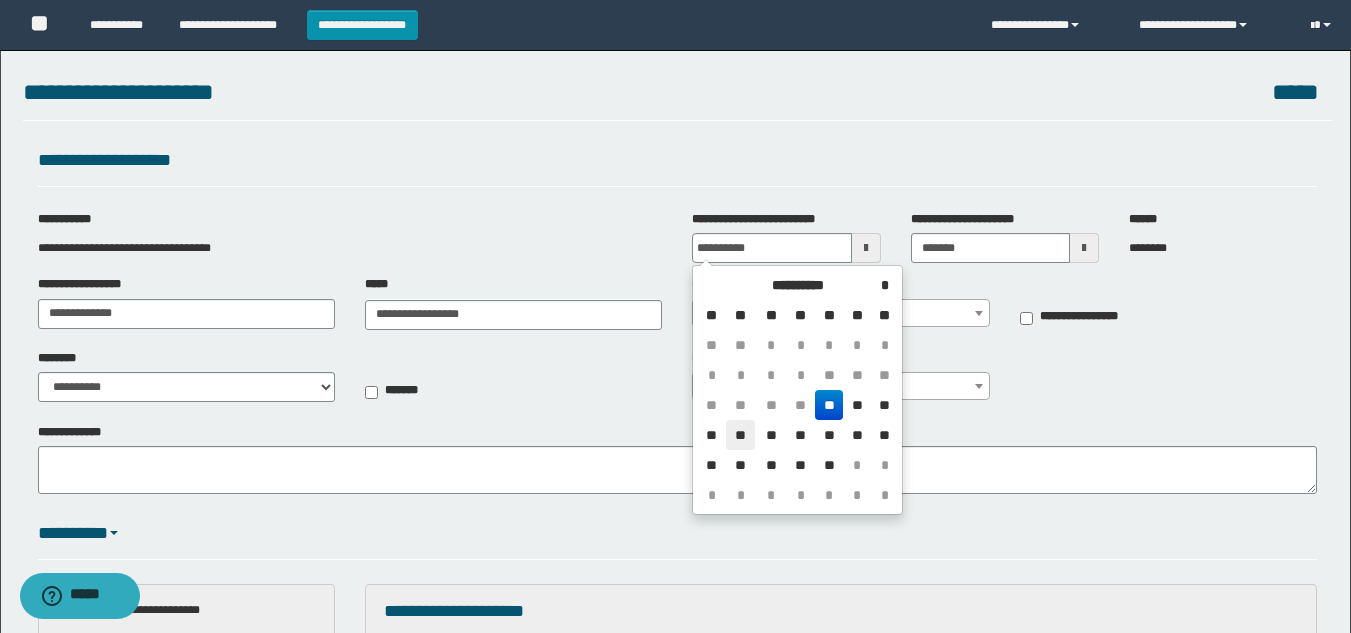 click on "**" at bounding box center (740, 435) 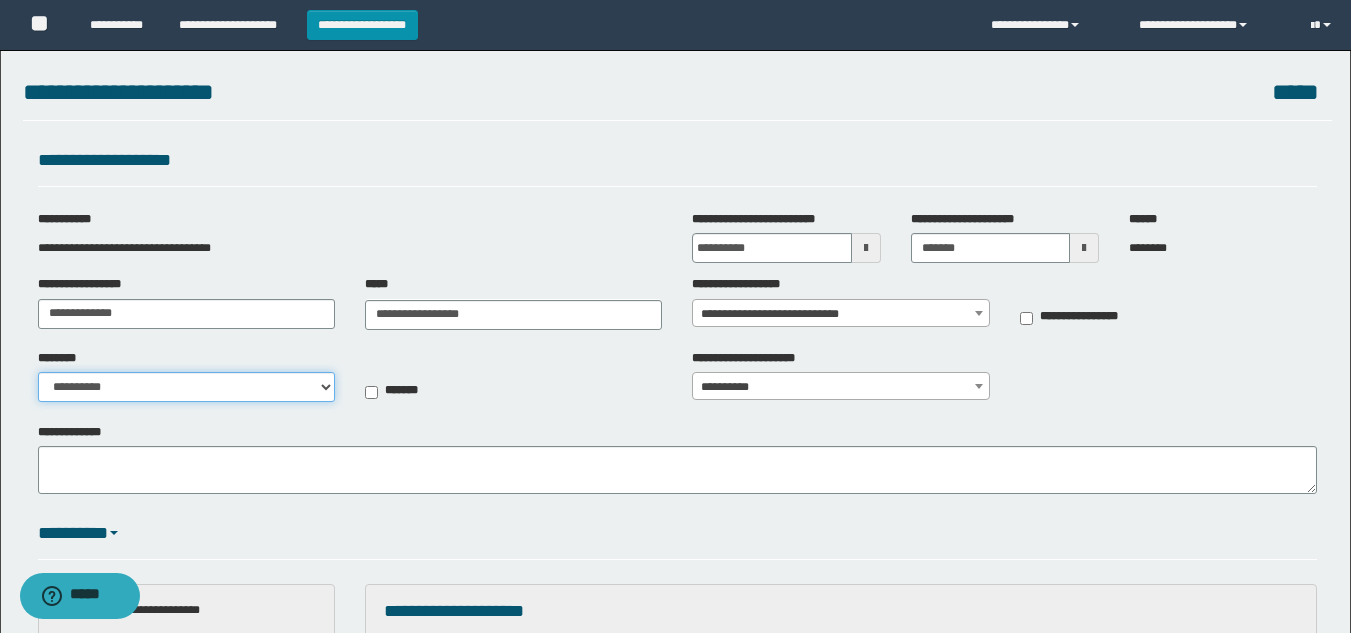 click on "**********" at bounding box center [186, 387] 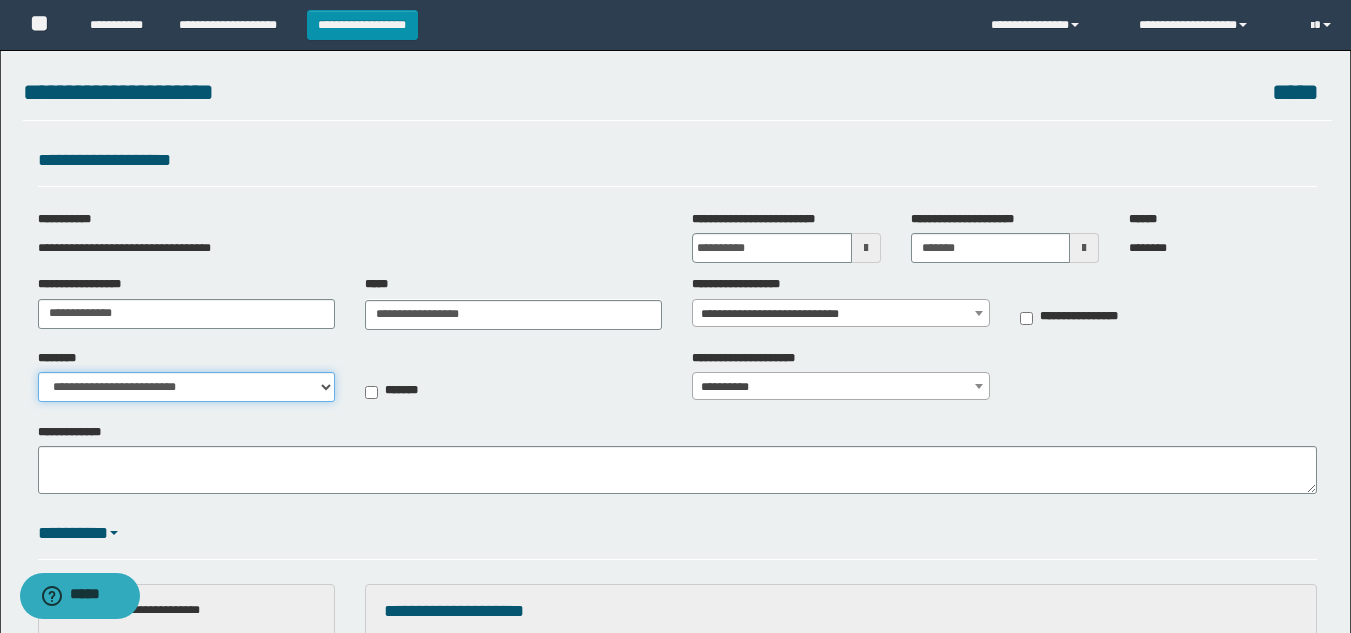 click on "**********" at bounding box center [186, 387] 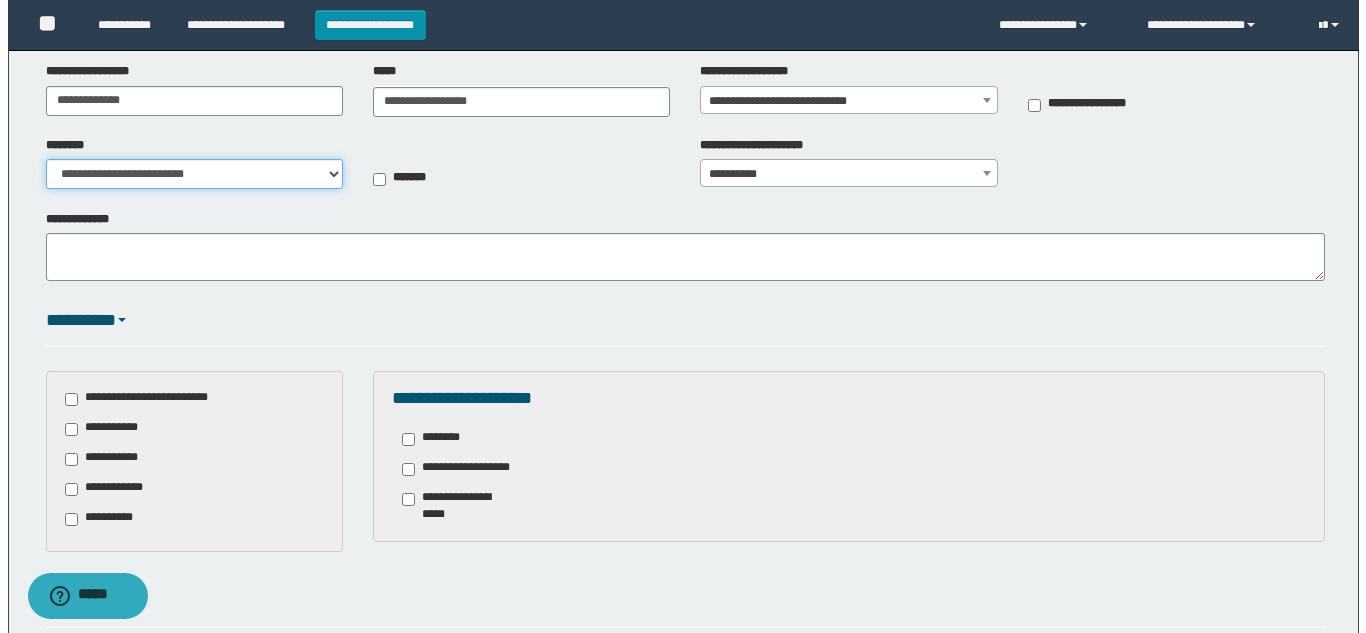 scroll, scrollTop: 400, scrollLeft: 0, axis: vertical 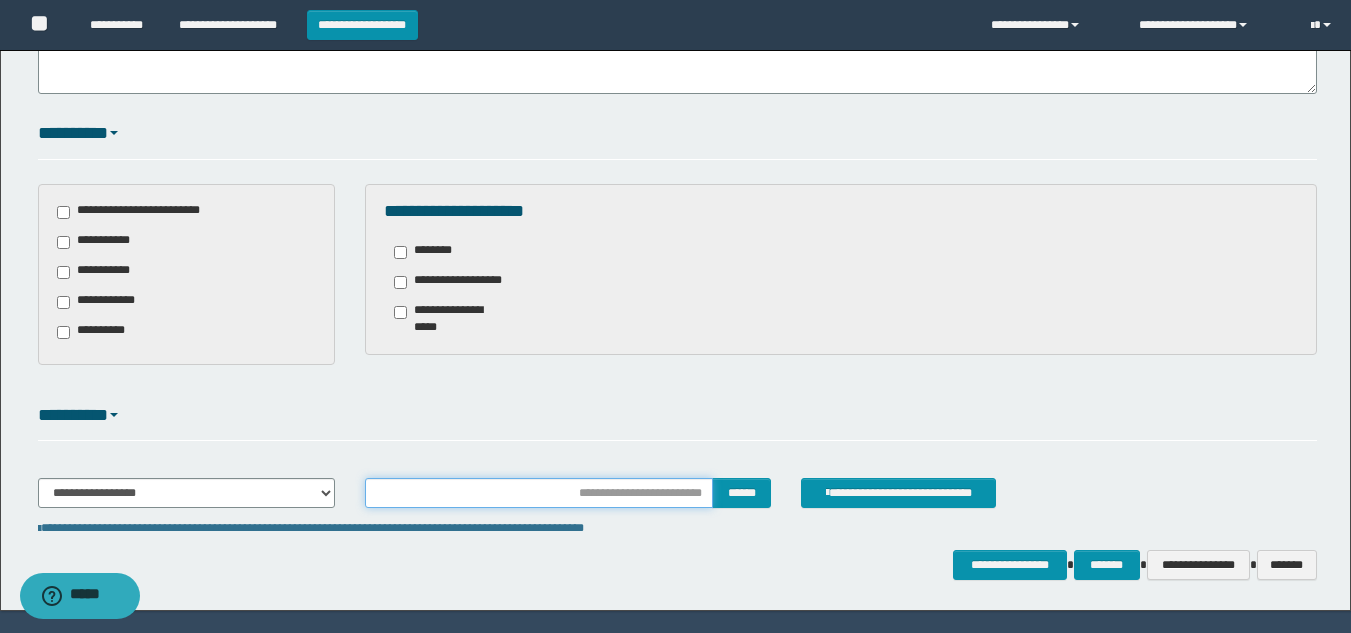 click at bounding box center (539, 493) 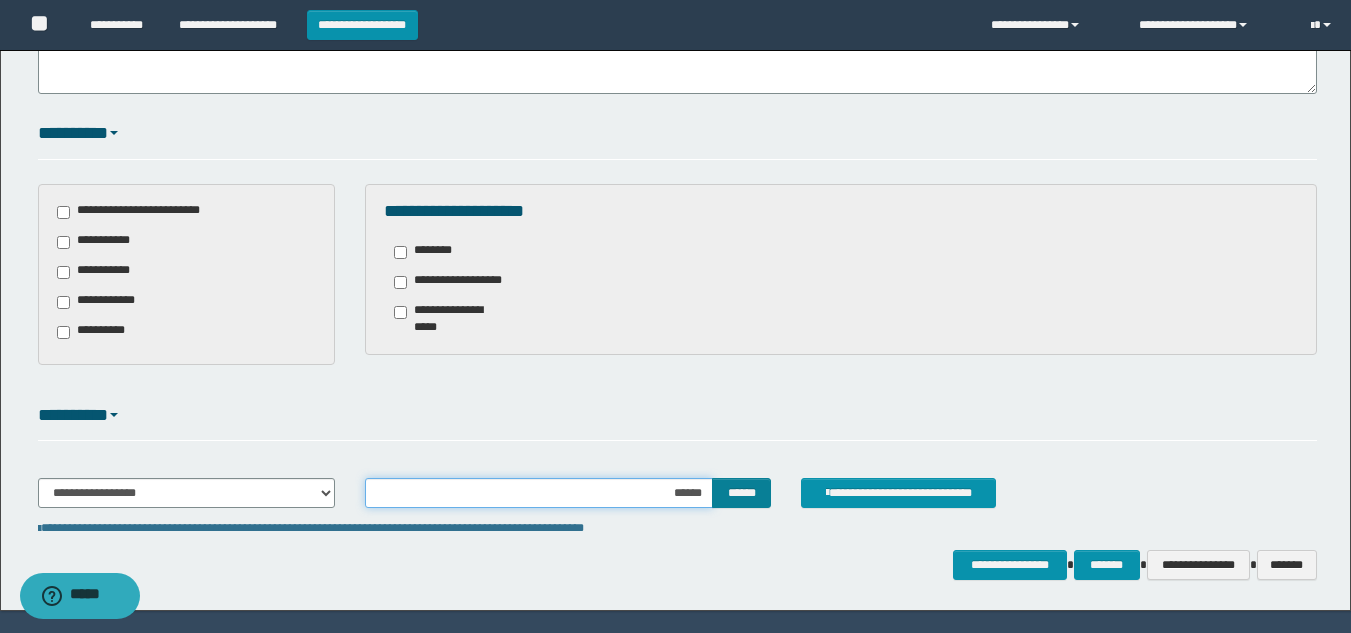 drag, startPoint x: 649, startPoint y: 495, endPoint x: 745, endPoint y: 482, distance: 96.87621 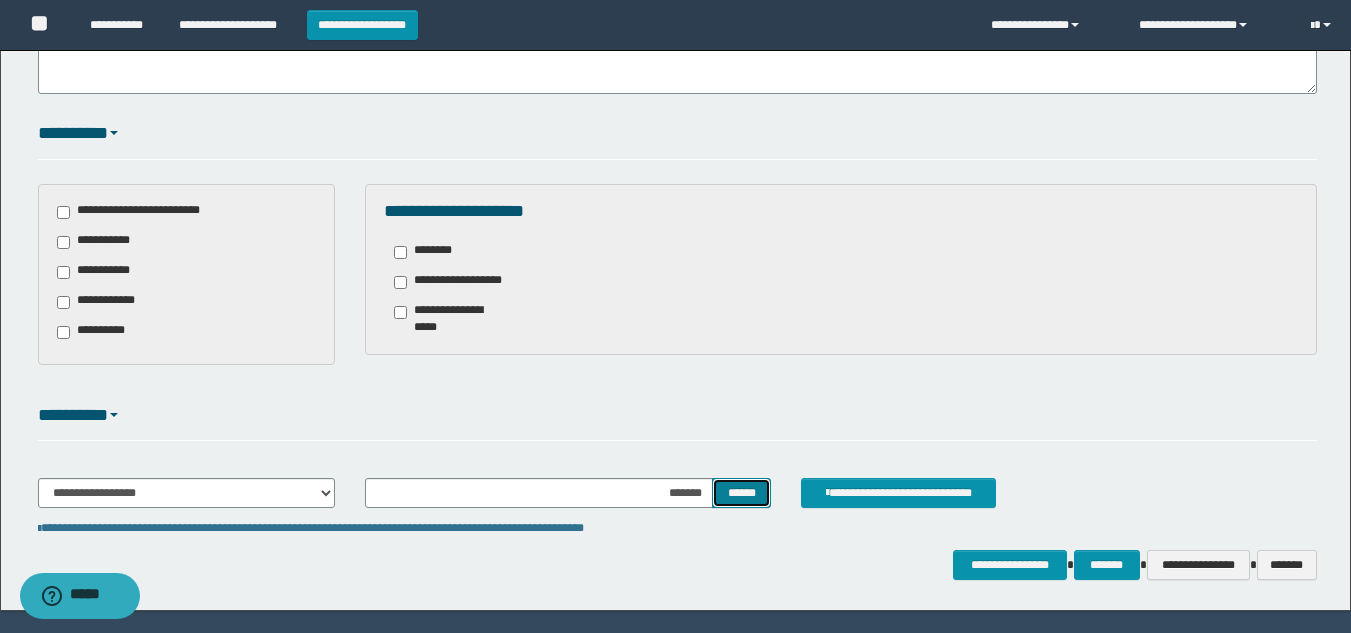 click on "******" at bounding box center [741, 493] 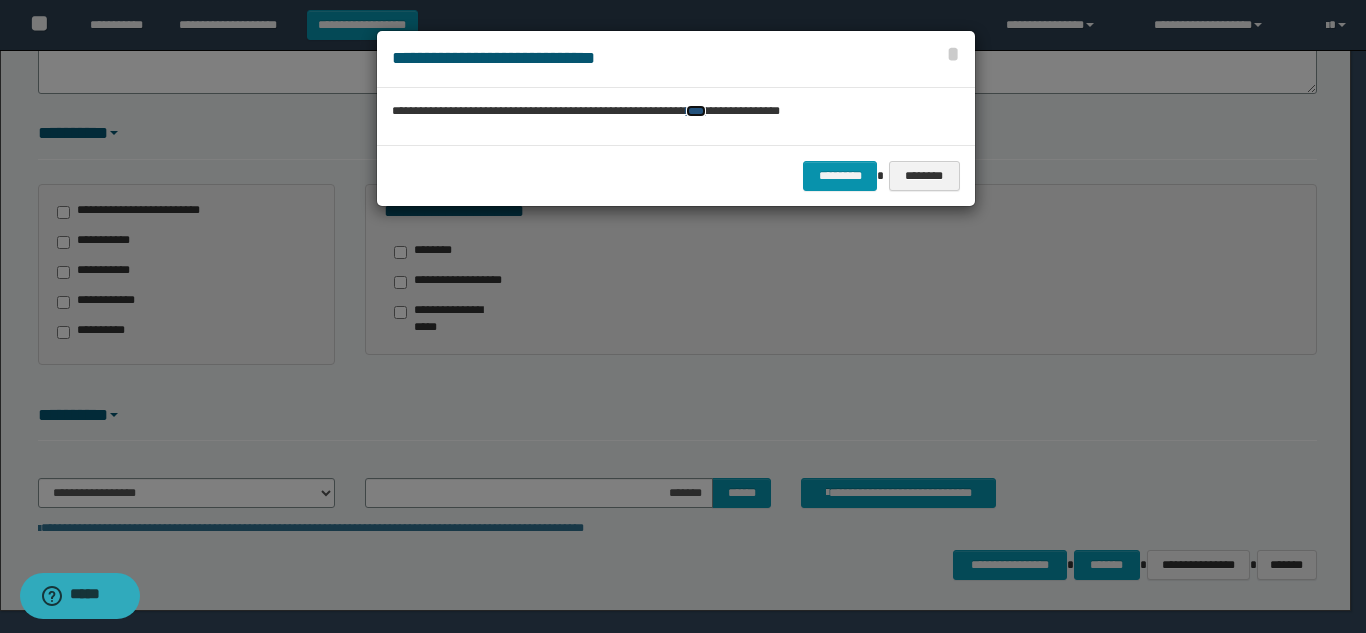 click on "****" at bounding box center (696, 111) 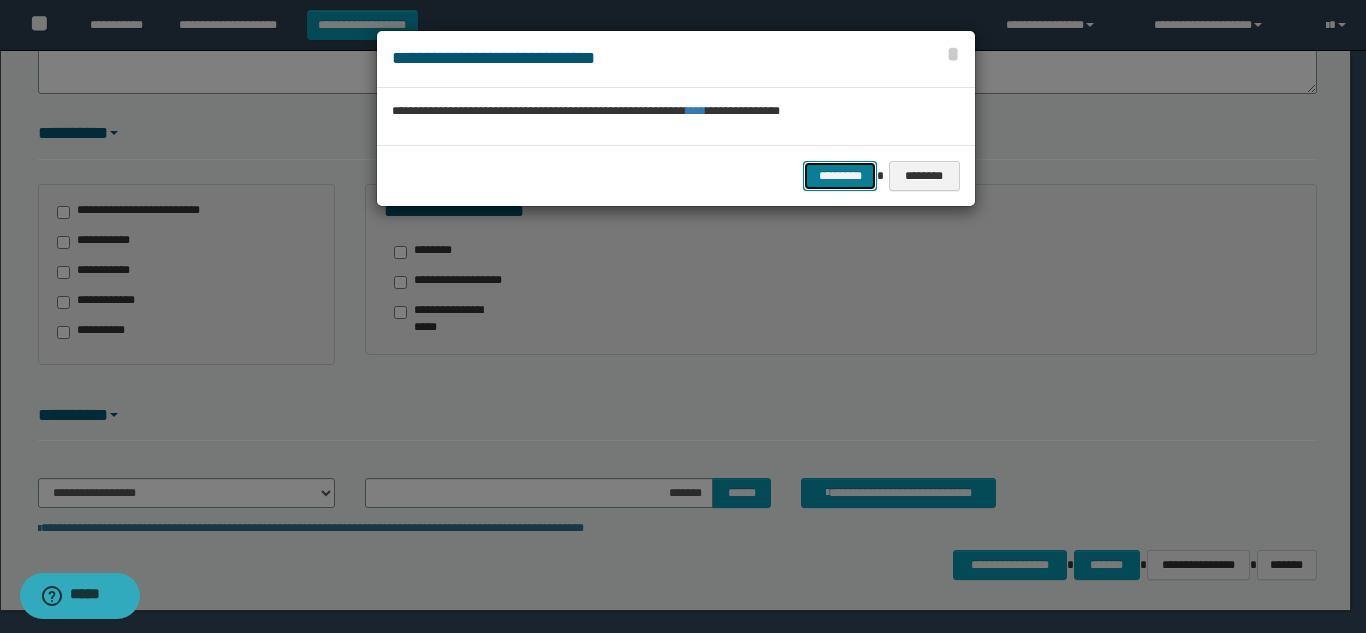 click on "*********" at bounding box center (840, 176) 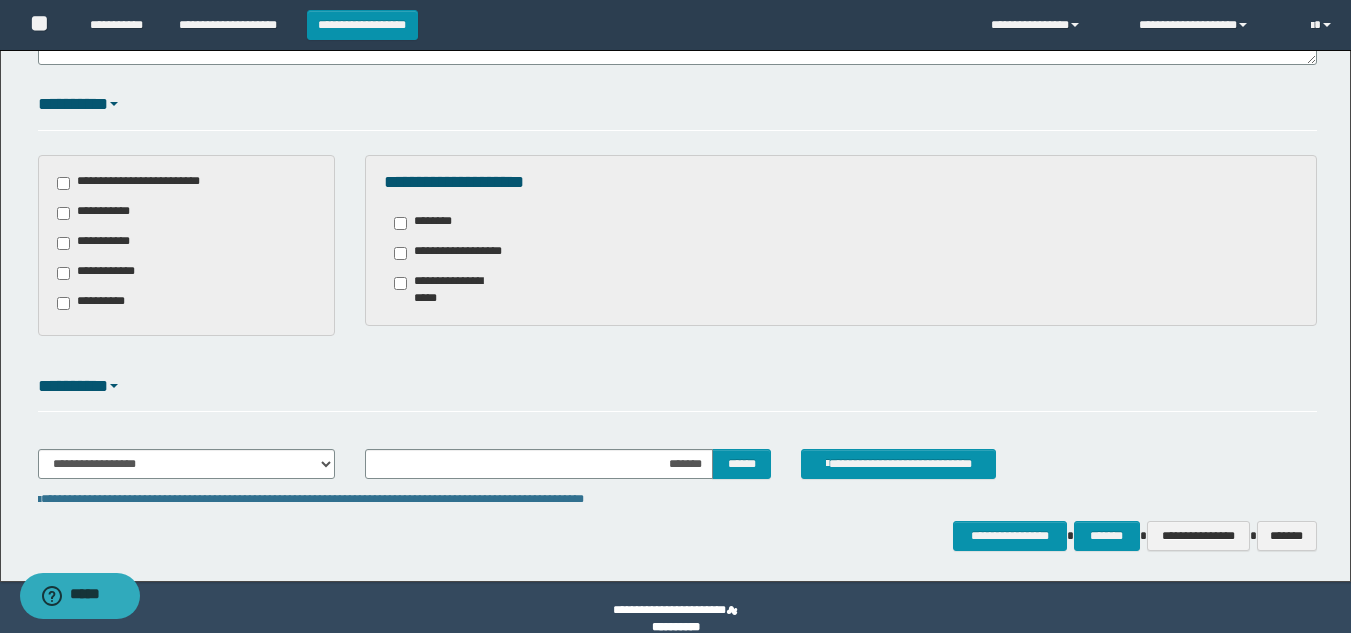 scroll, scrollTop: 452, scrollLeft: 0, axis: vertical 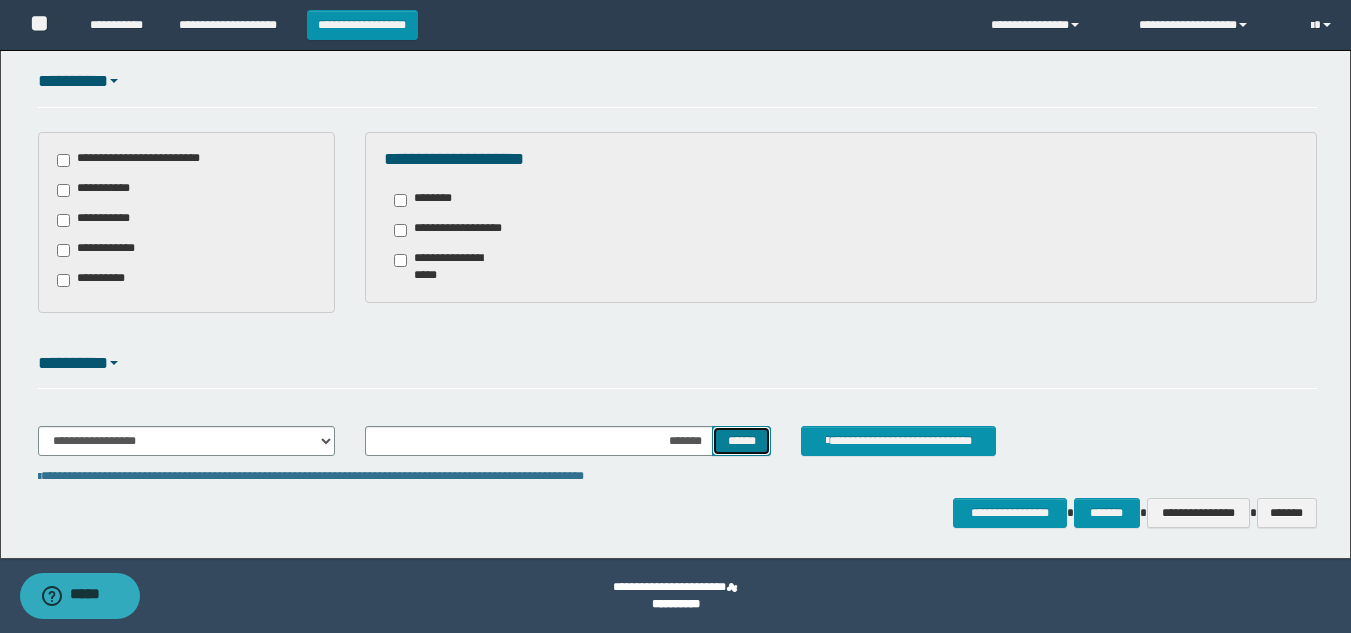 click on "******" at bounding box center [741, 441] 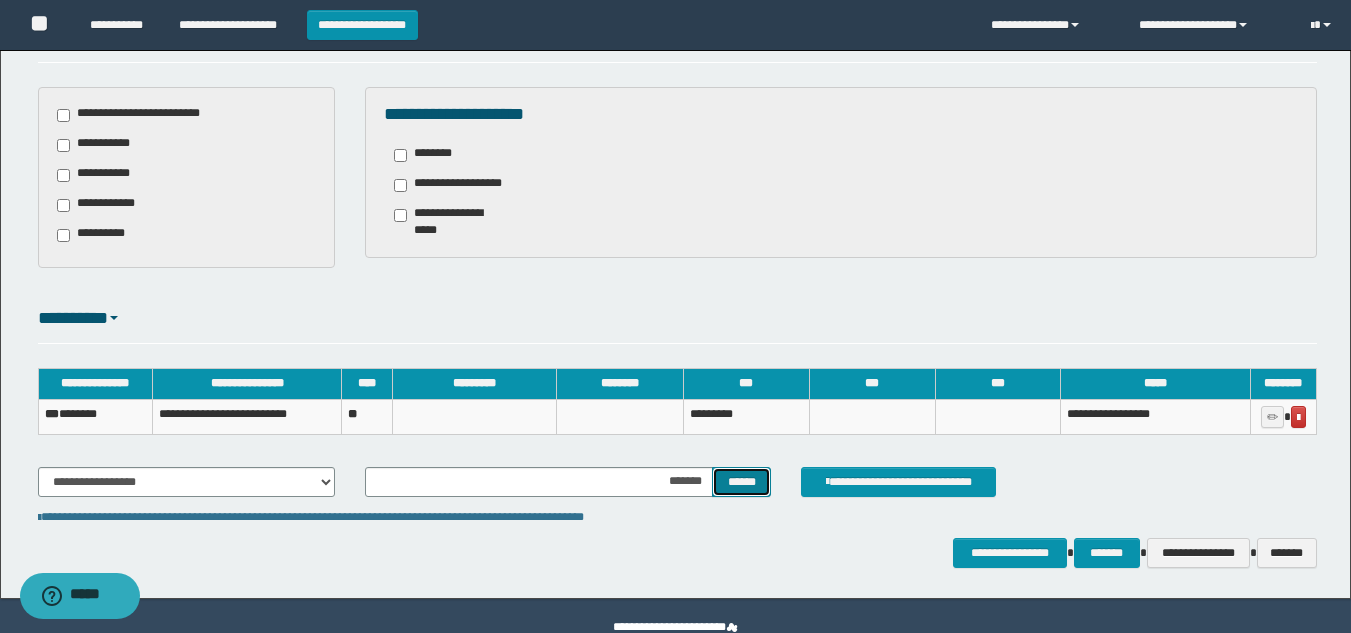 scroll, scrollTop: 537, scrollLeft: 0, axis: vertical 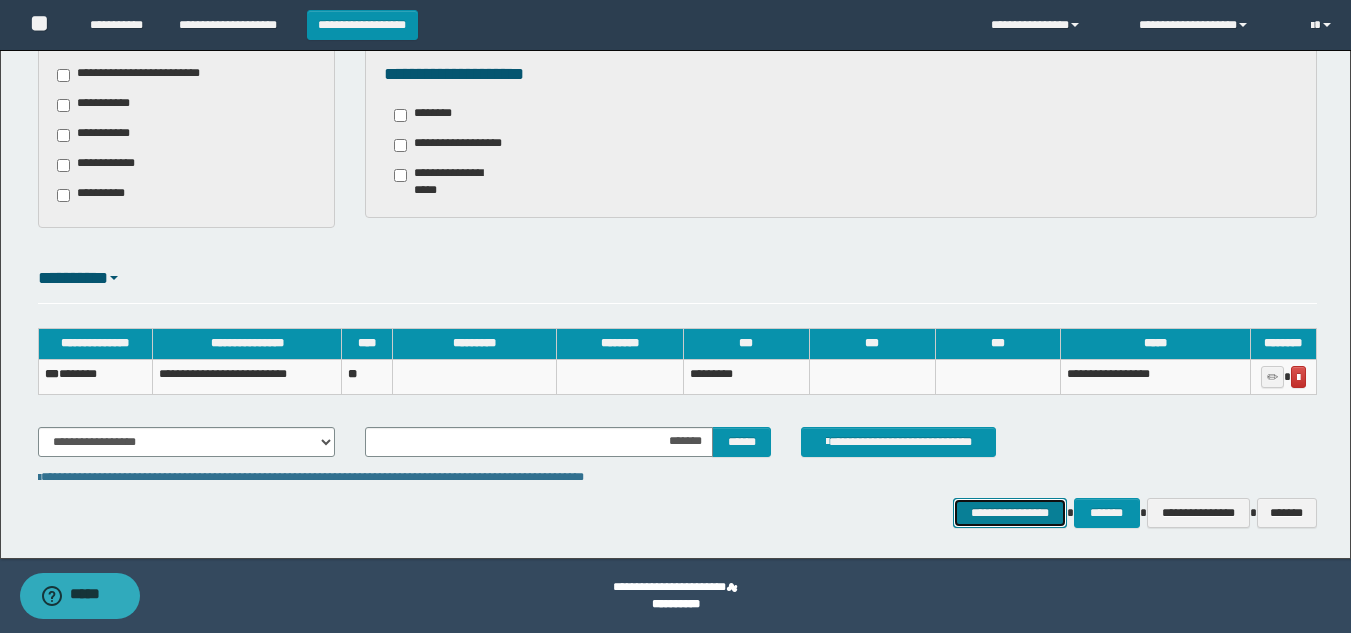 click on "**********" at bounding box center [1009, 513] 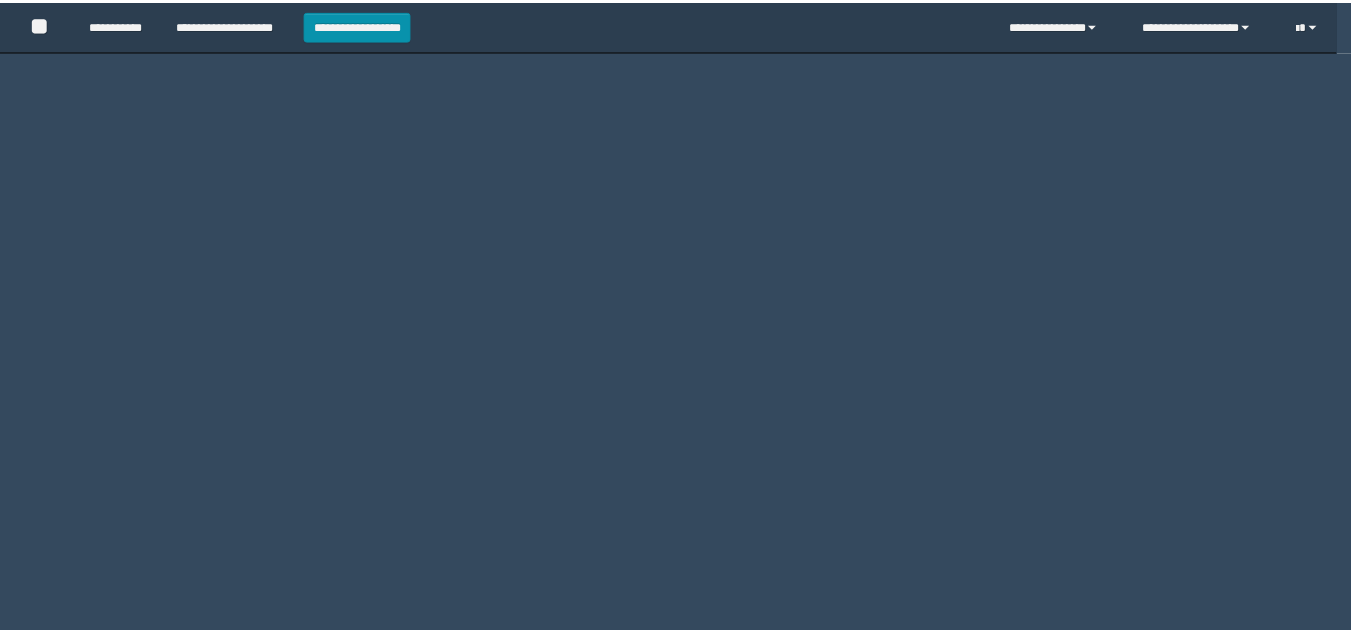 scroll, scrollTop: 0, scrollLeft: 0, axis: both 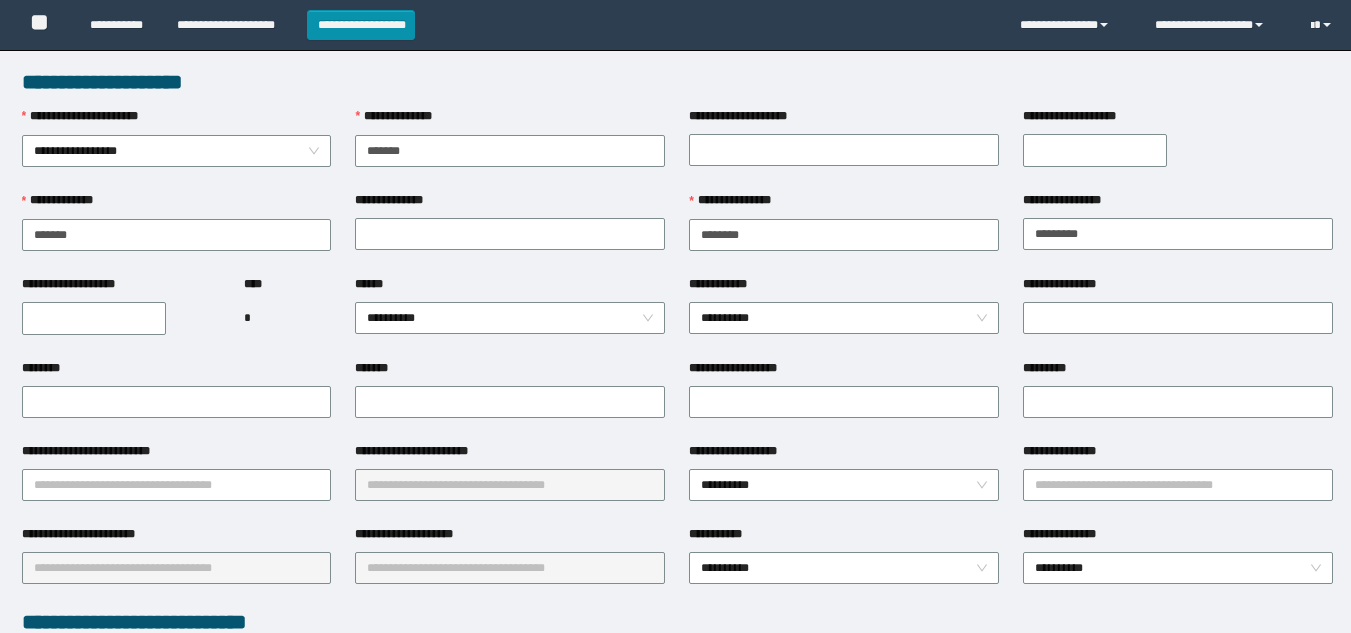 type on "*******" 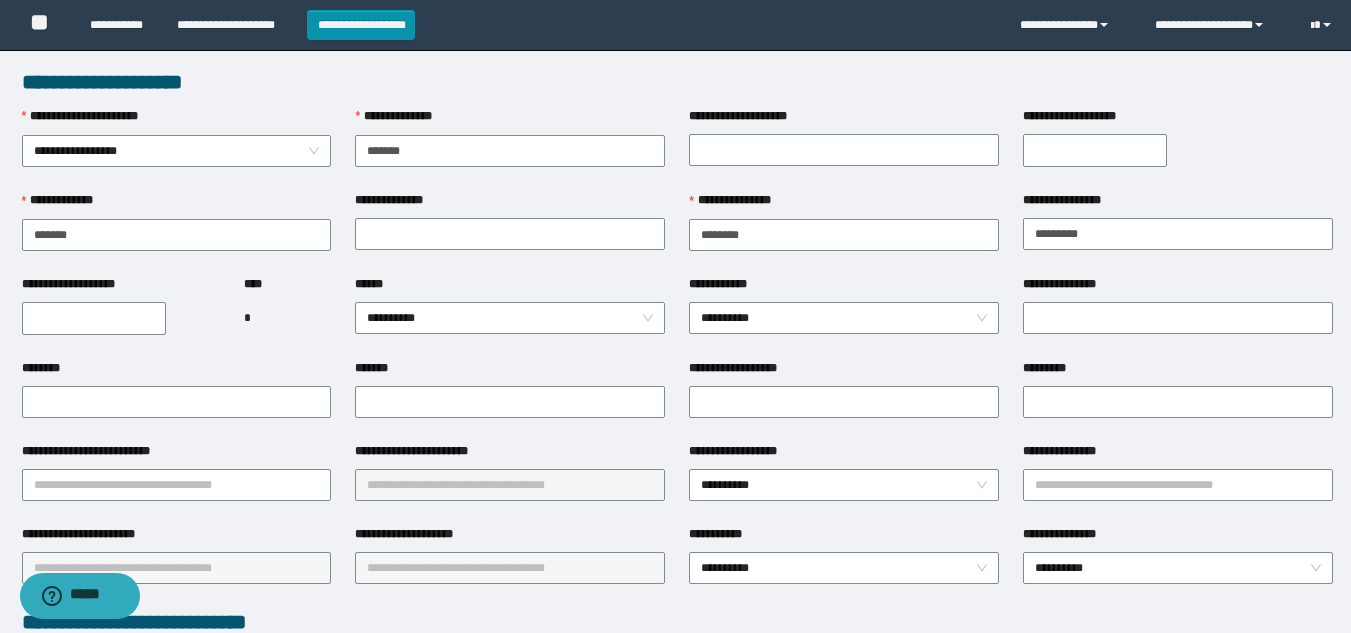 click on "**********" at bounding box center (510, 317) 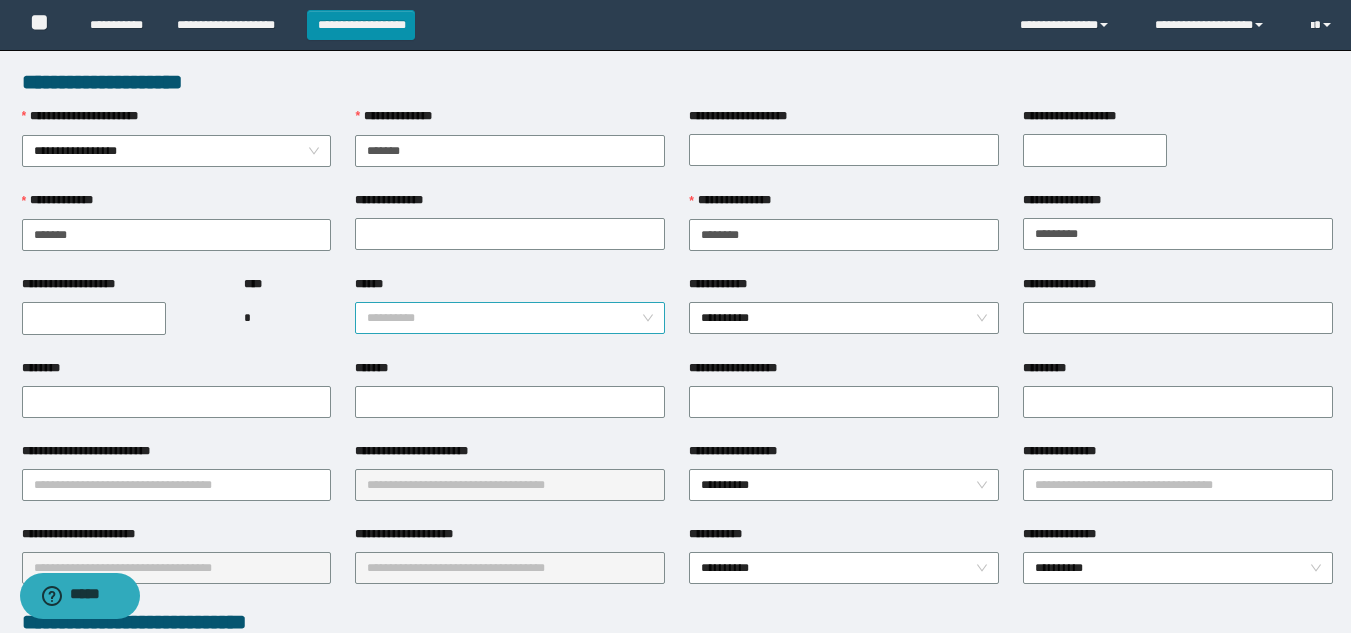 click on "**********" at bounding box center (510, 318) 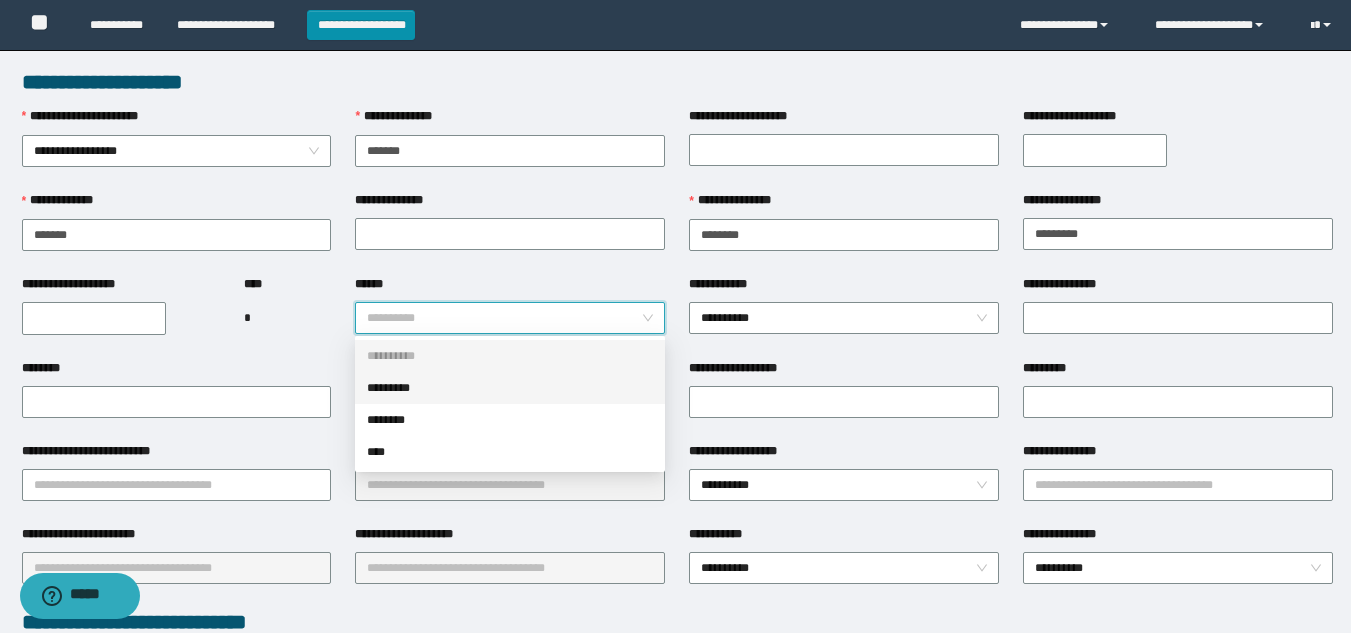 click on "*********" at bounding box center (510, 388) 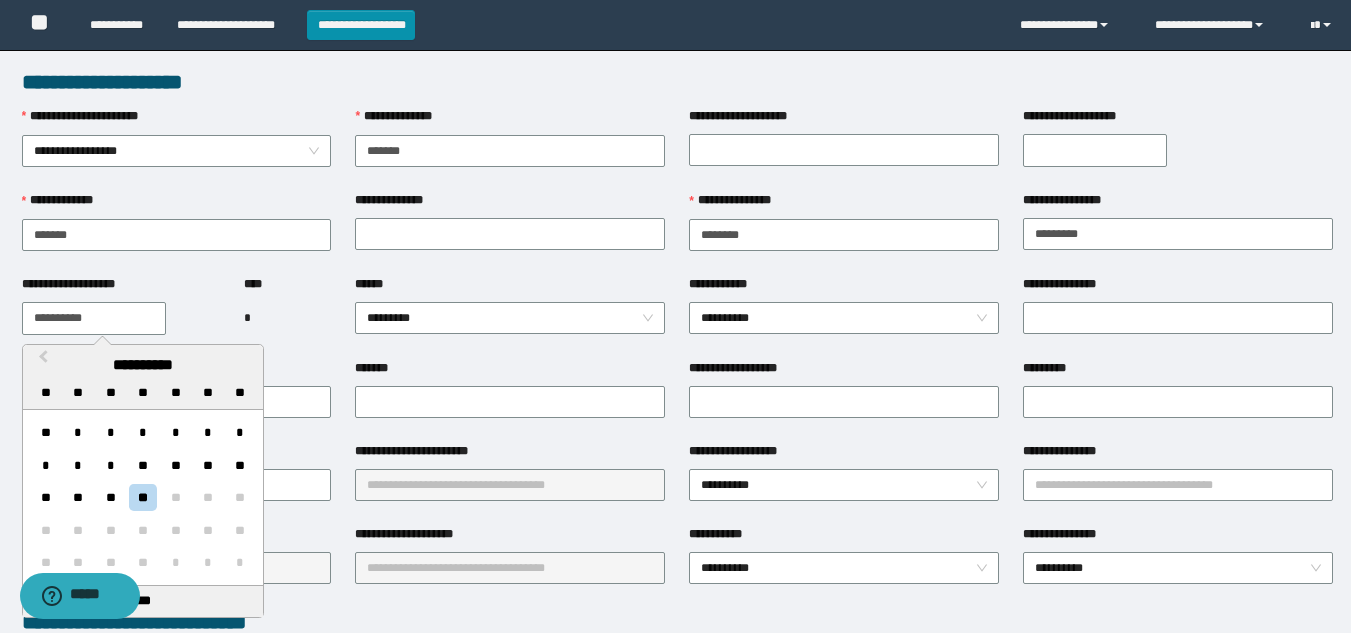 click on "**********" at bounding box center [94, 318] 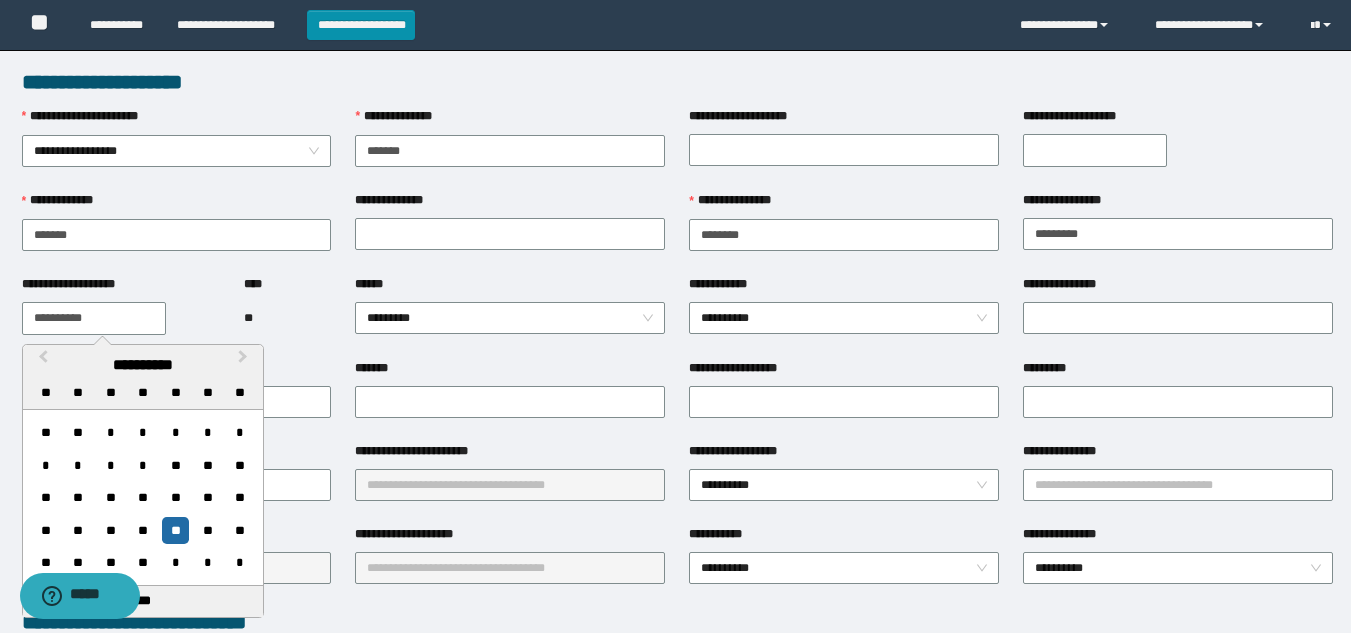 type on "**********" 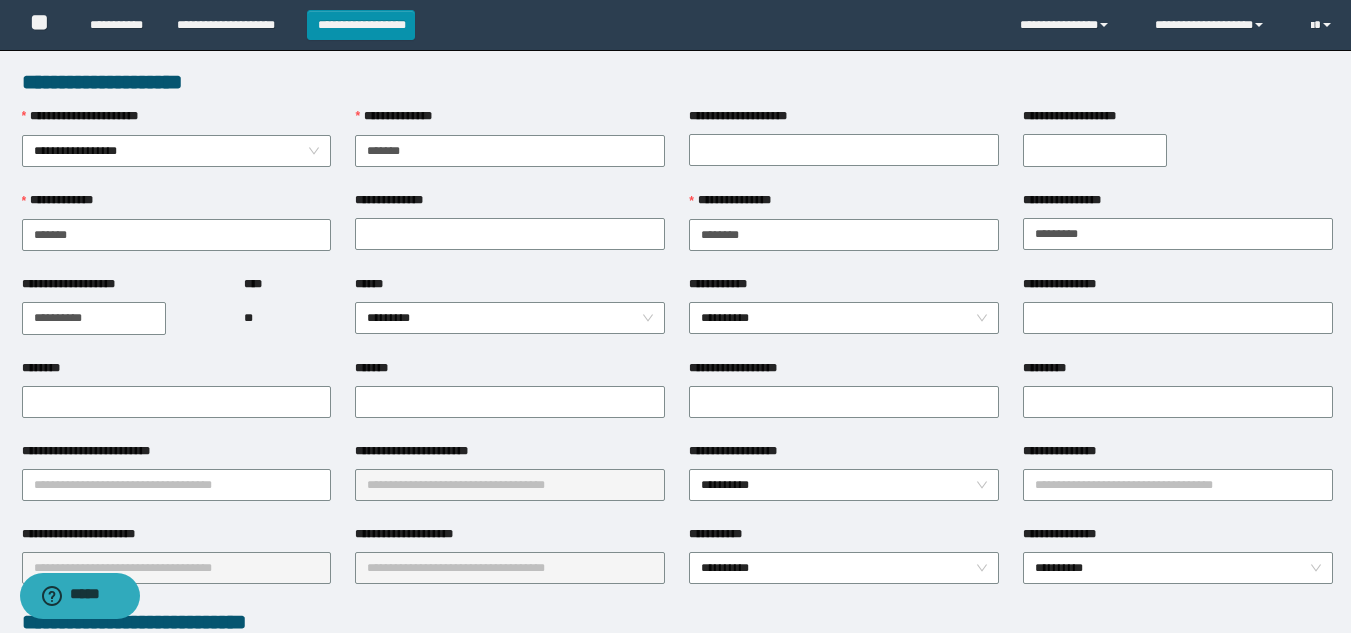 click on "**** **" at bounding box center (287, 317) 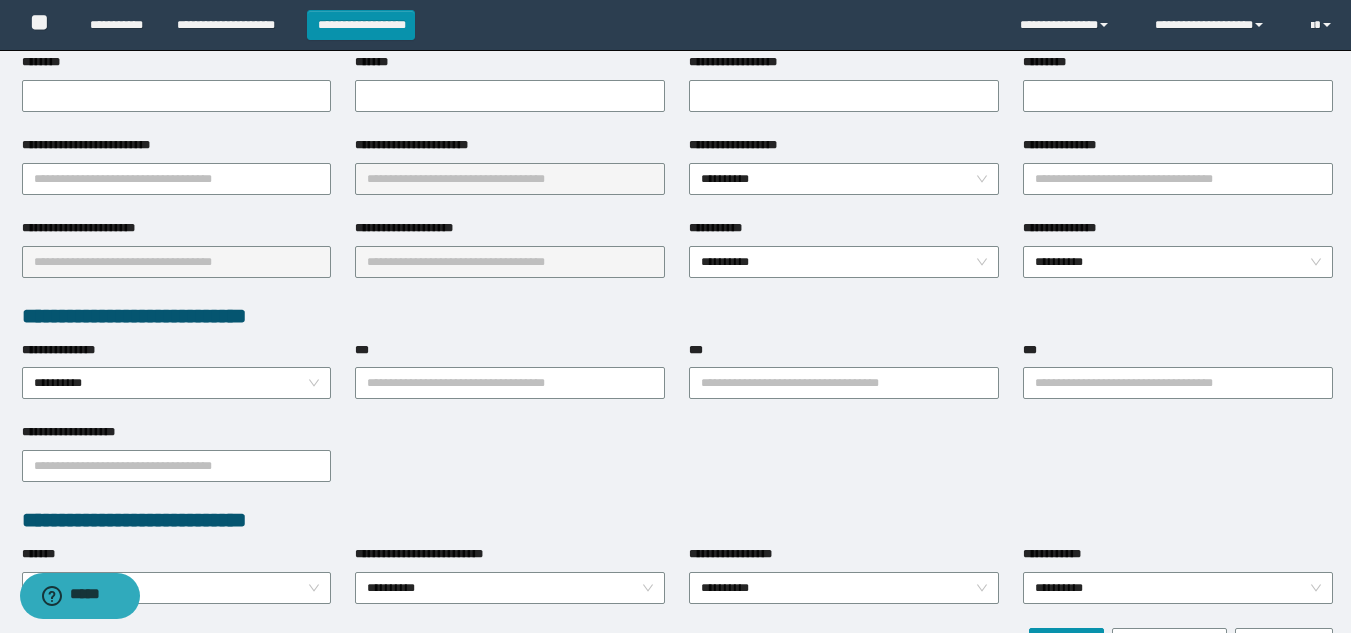 scroll, scrollTop: 428, scrollLeft: 0, axis: vertical 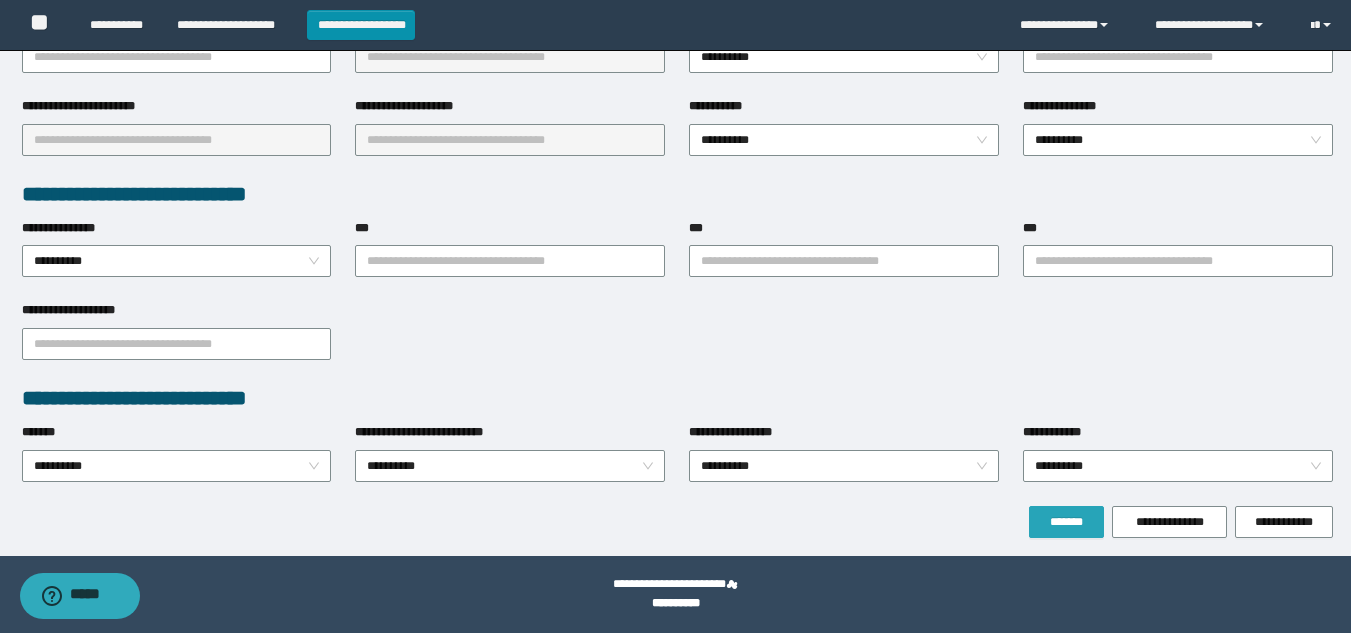 click on "*******" at bounding box center [1066, 522] 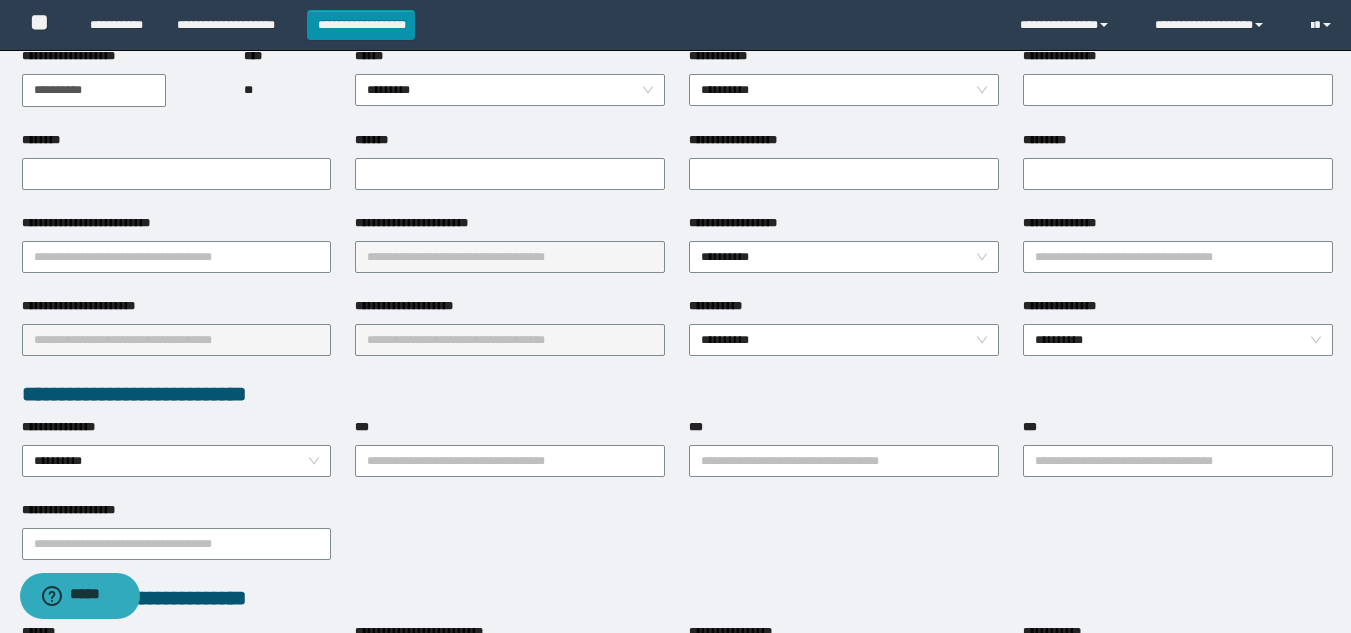 scroll, scrollTop: 181, scrollLeft: 0, axis: vertical 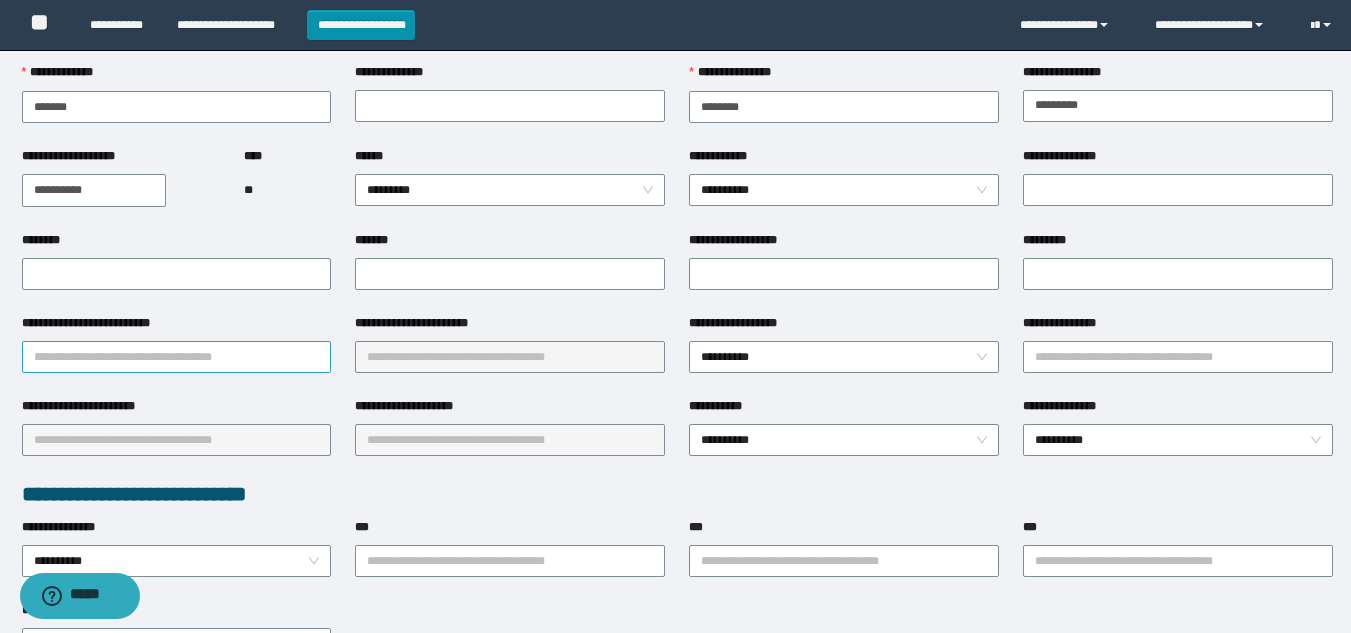 click on "**********" at bounding box center (177, 357) 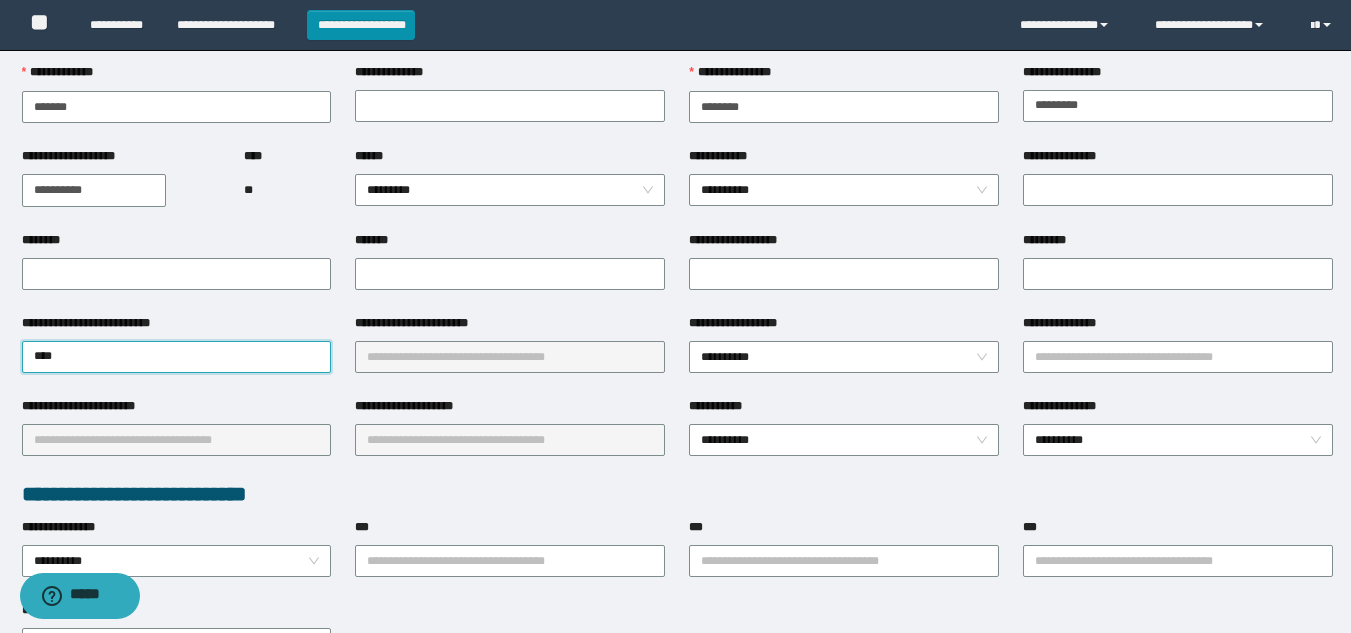 drag, startPoint x: 121, startPoint y: 362, endPoint x: 6, endPoint y: 365, distance: 115.03912 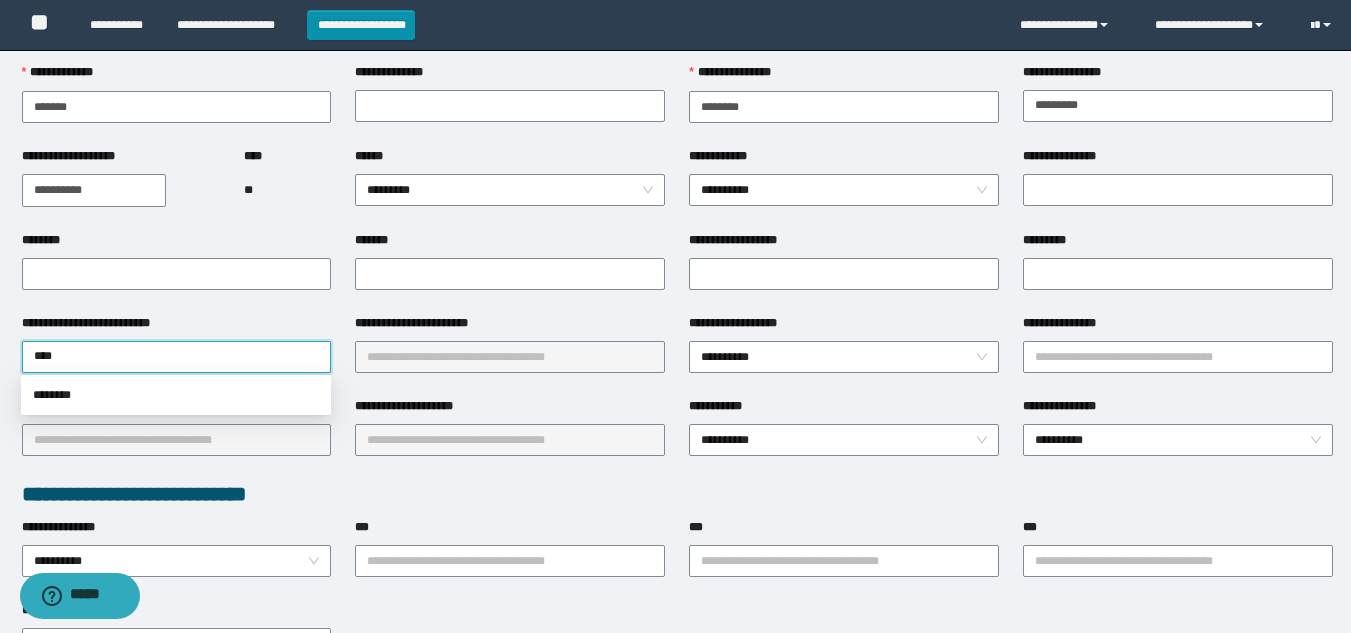 type on "*****" 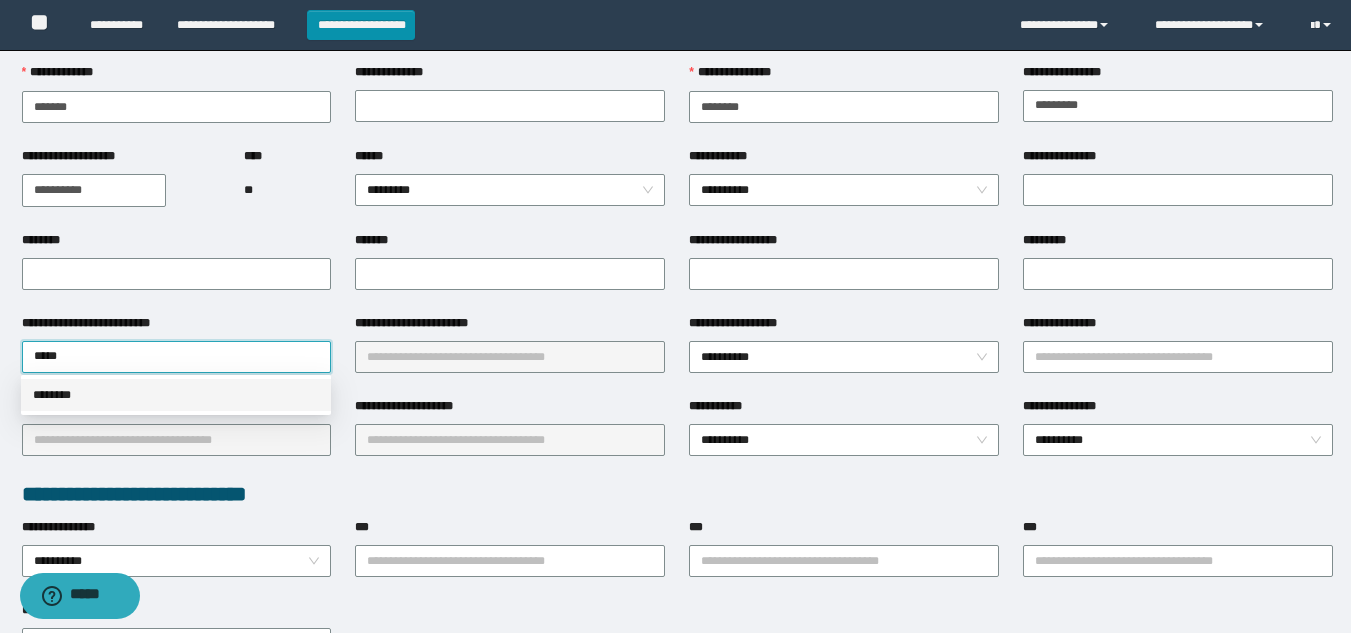 click on "********" at bounding box center [176, 395] 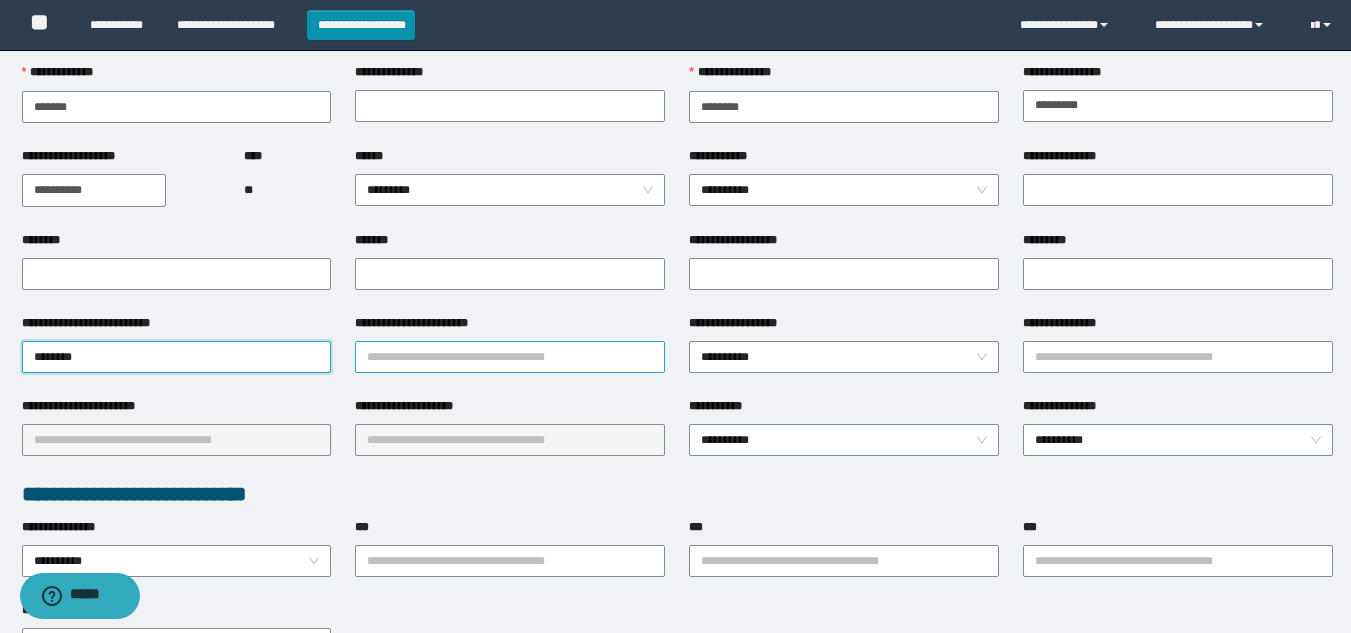 click on "**********" at bounding box center [510, 357] 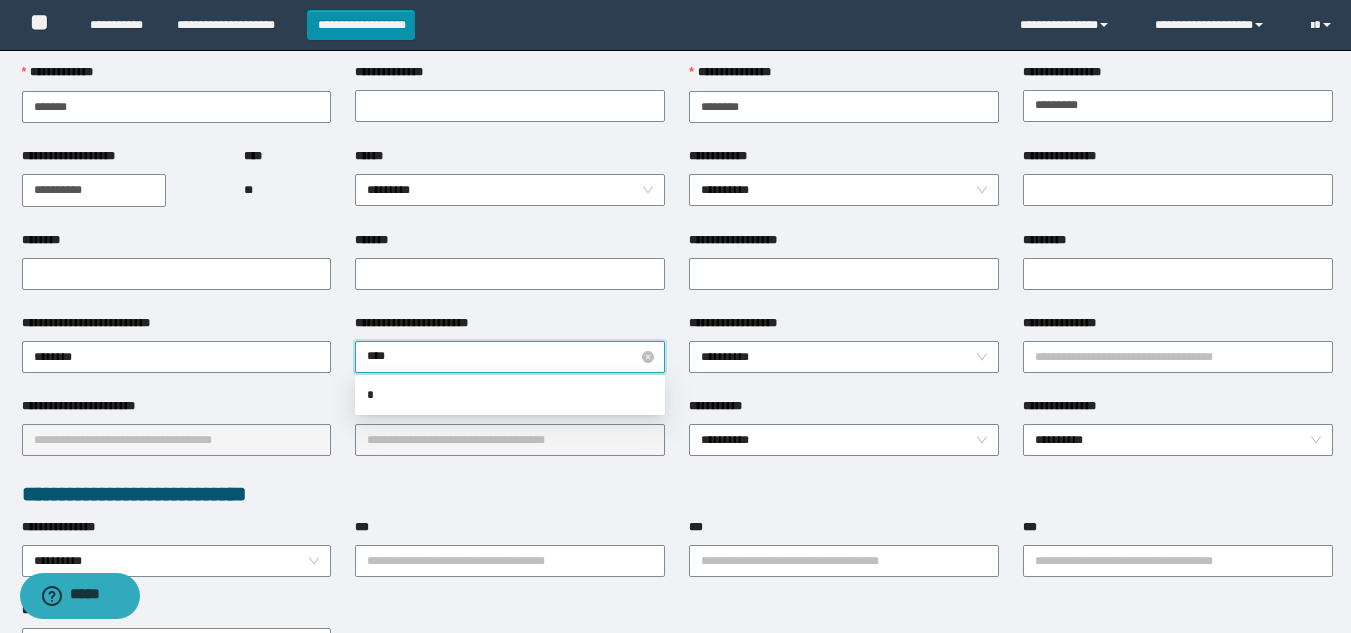 type on "*****" 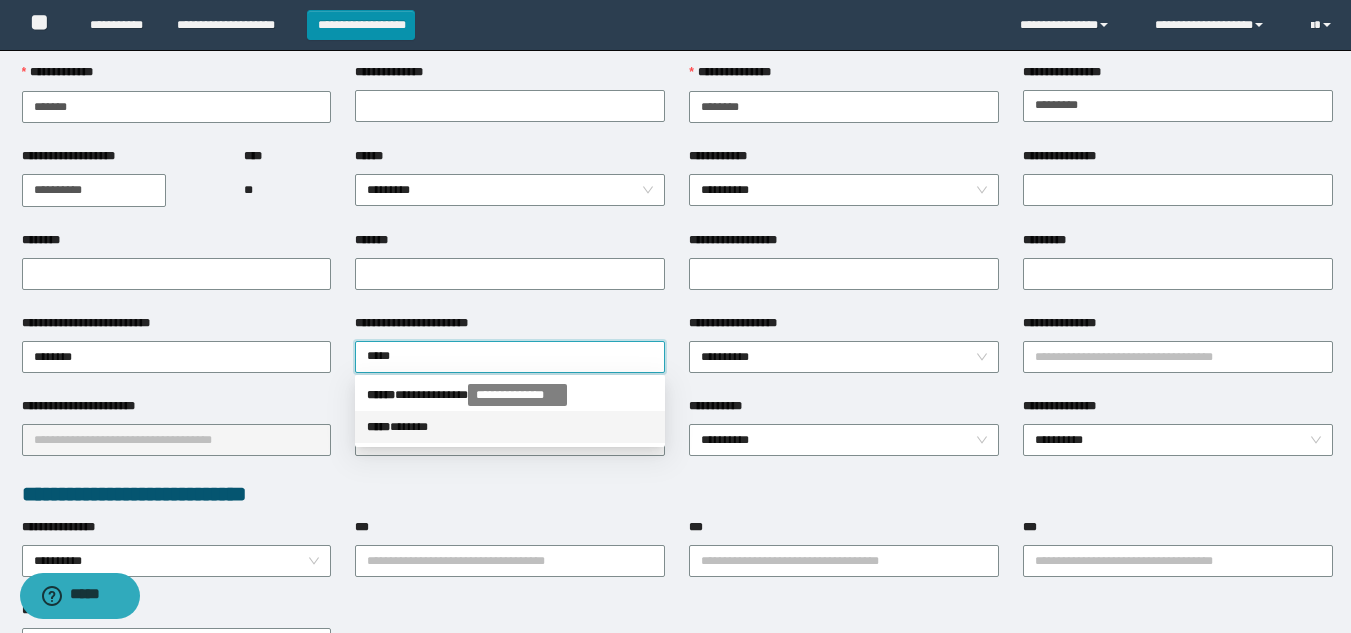 click on "***** * *****" at bounding box center (510, 427) 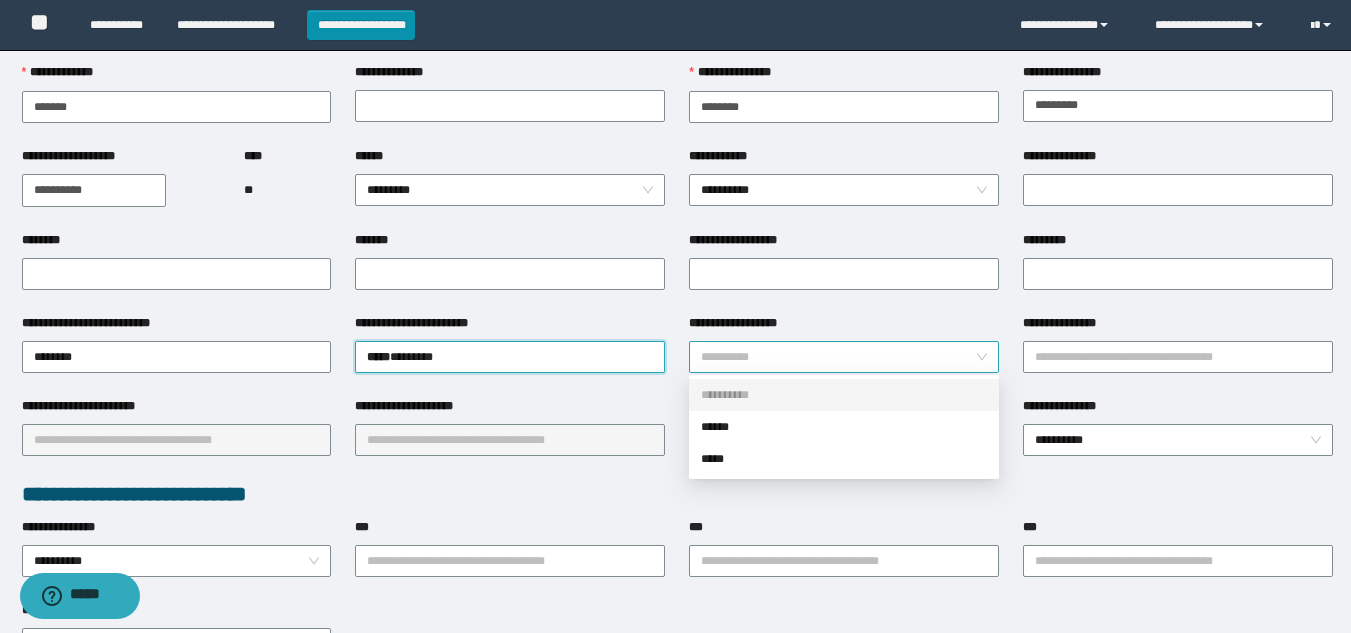 click on "**********" at bounding box center (844, 357) 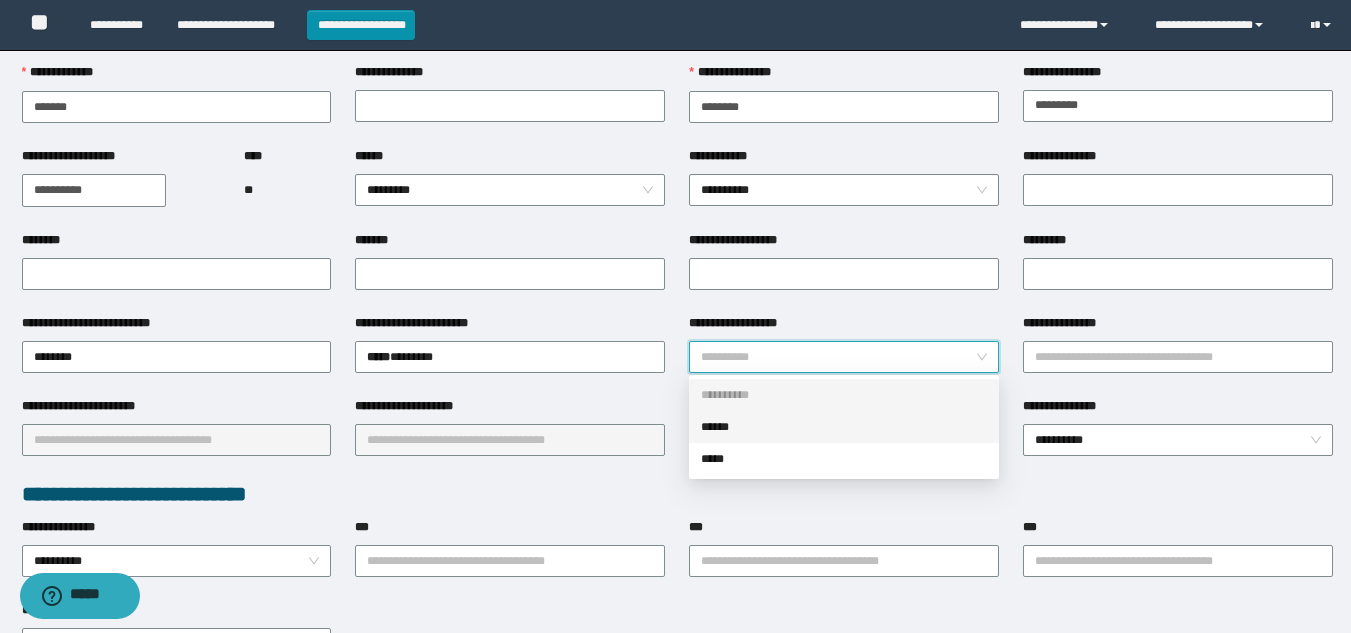 click on "******" at bounding box center (844, 427) 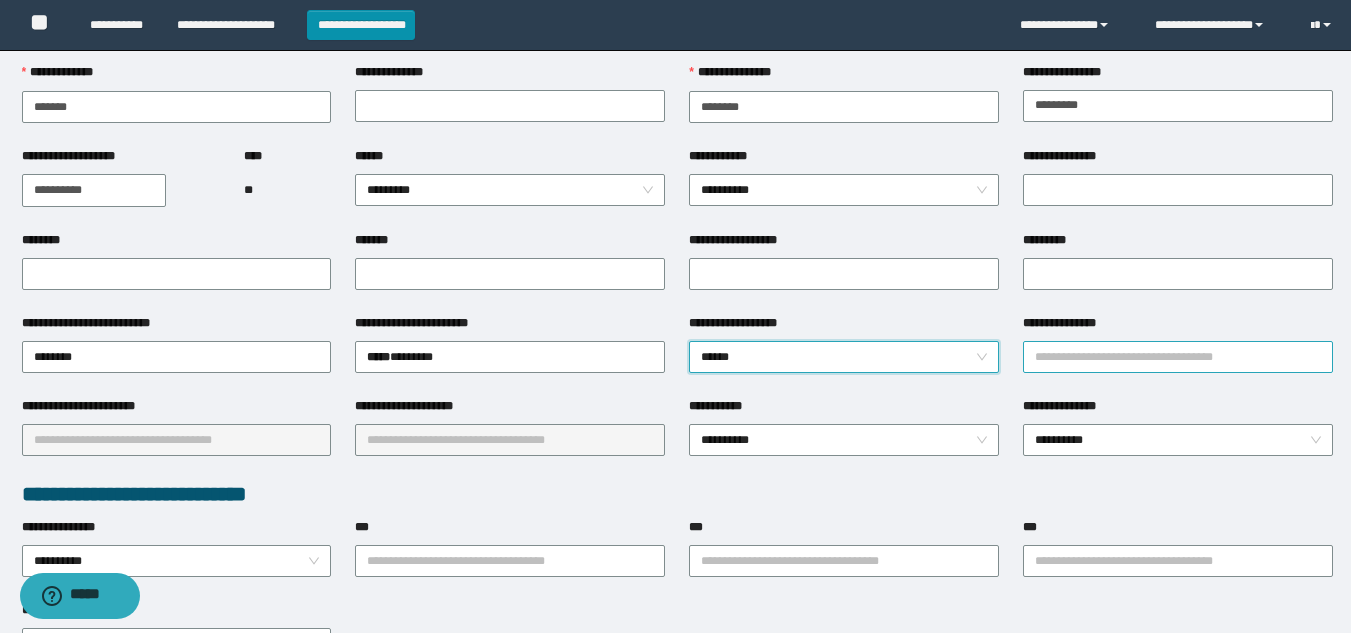 click on "**********" at bounding box center [1178, 357] 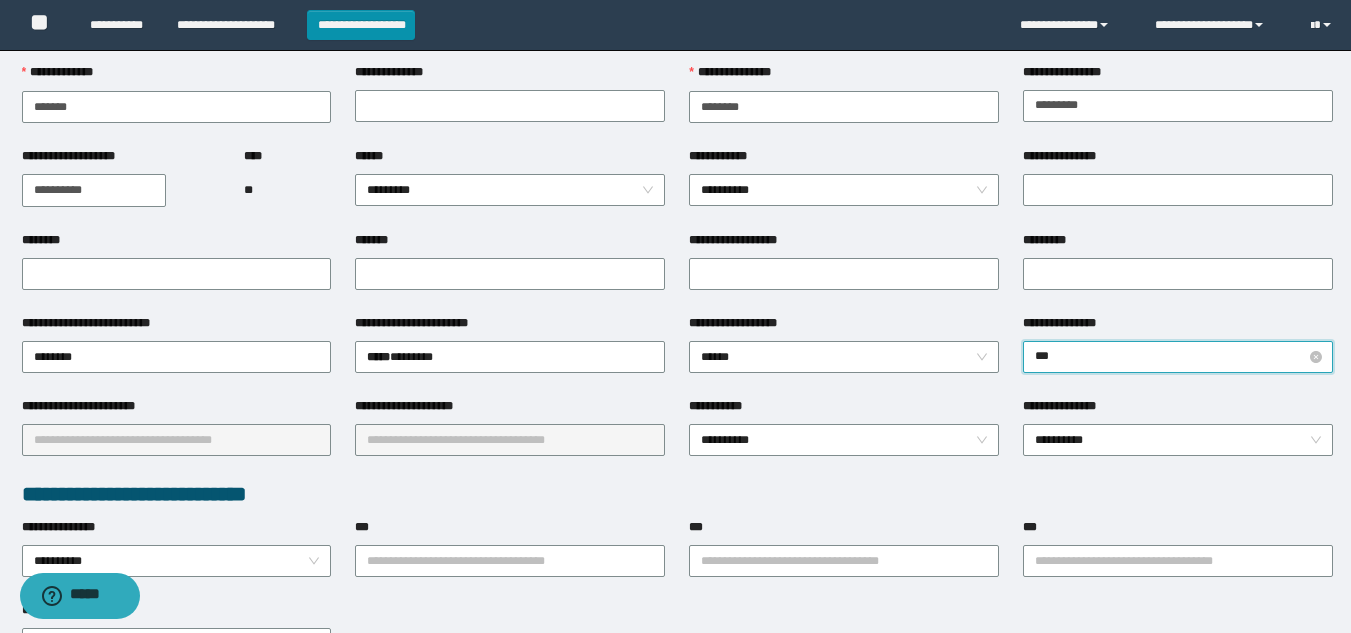 type on "****" 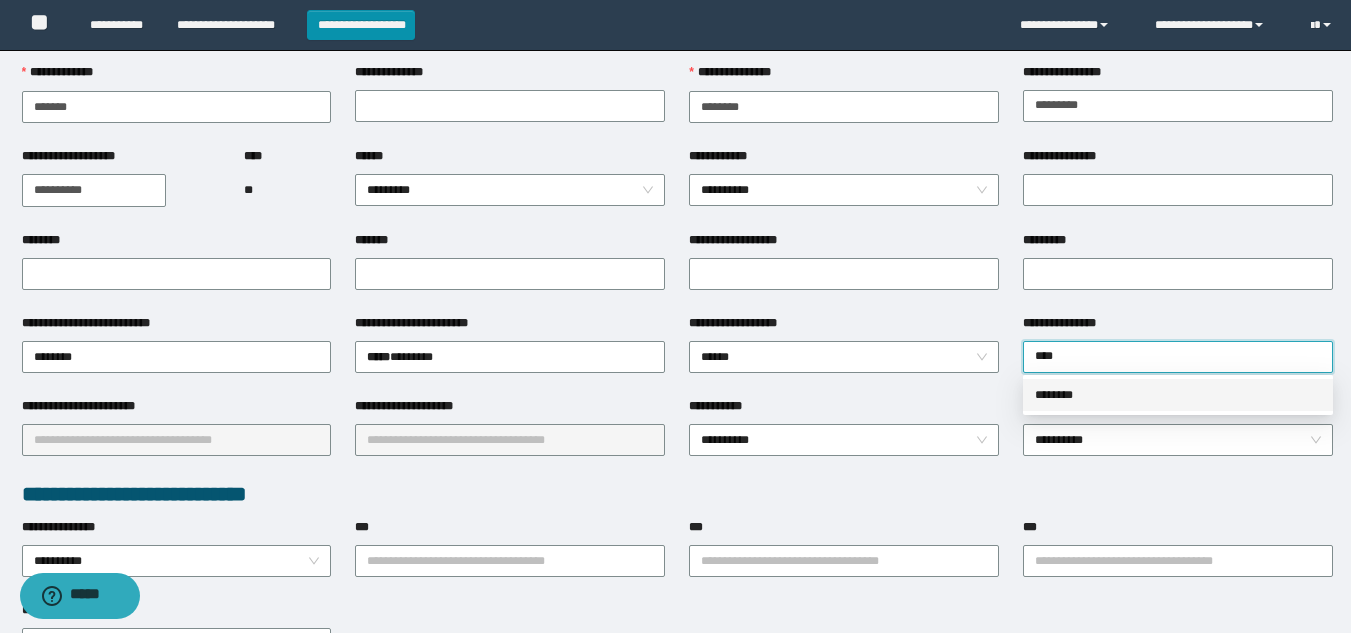 click on "********" at bounding box center (1178, 395) 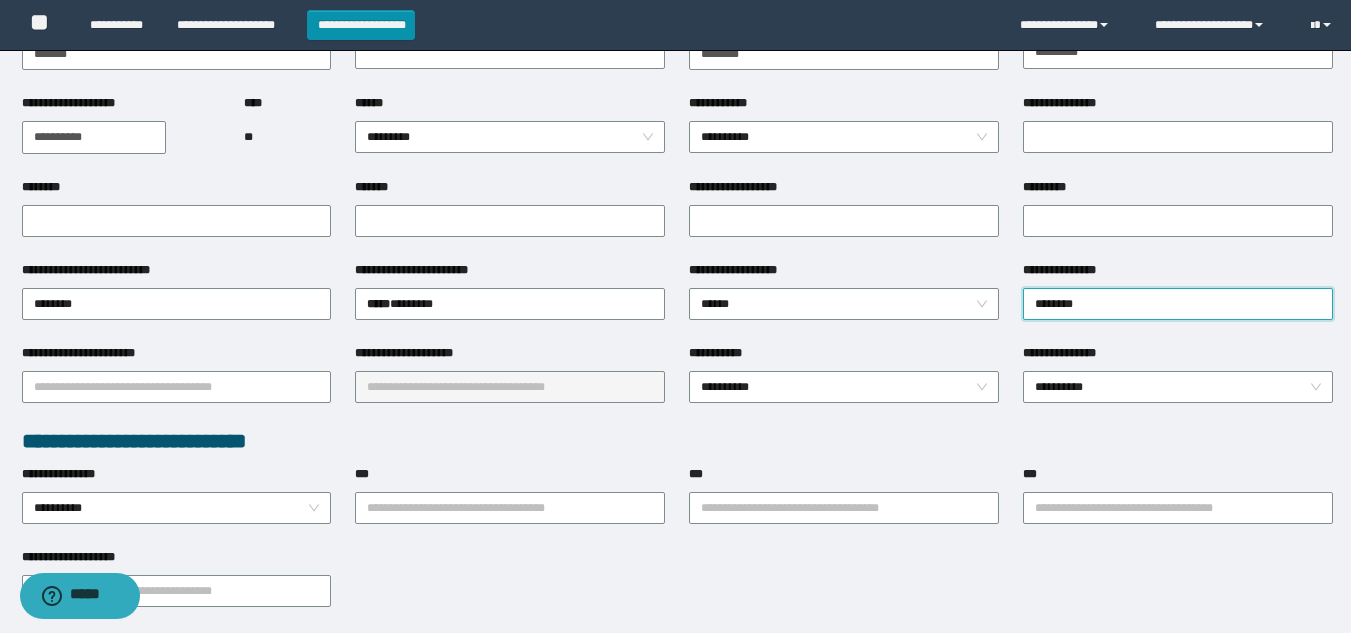 scroll, scrollTop: 281, scrollLeft: 0, axis: vertical 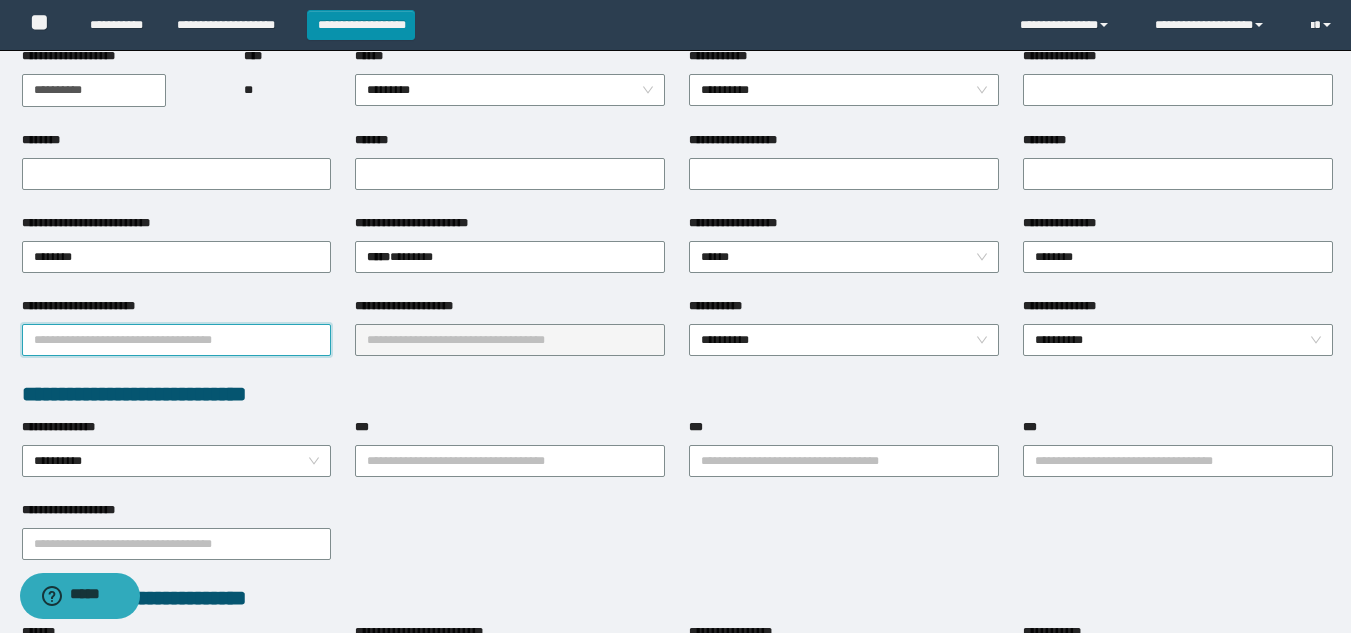 click on "**********" at bounding box center (177, 340) 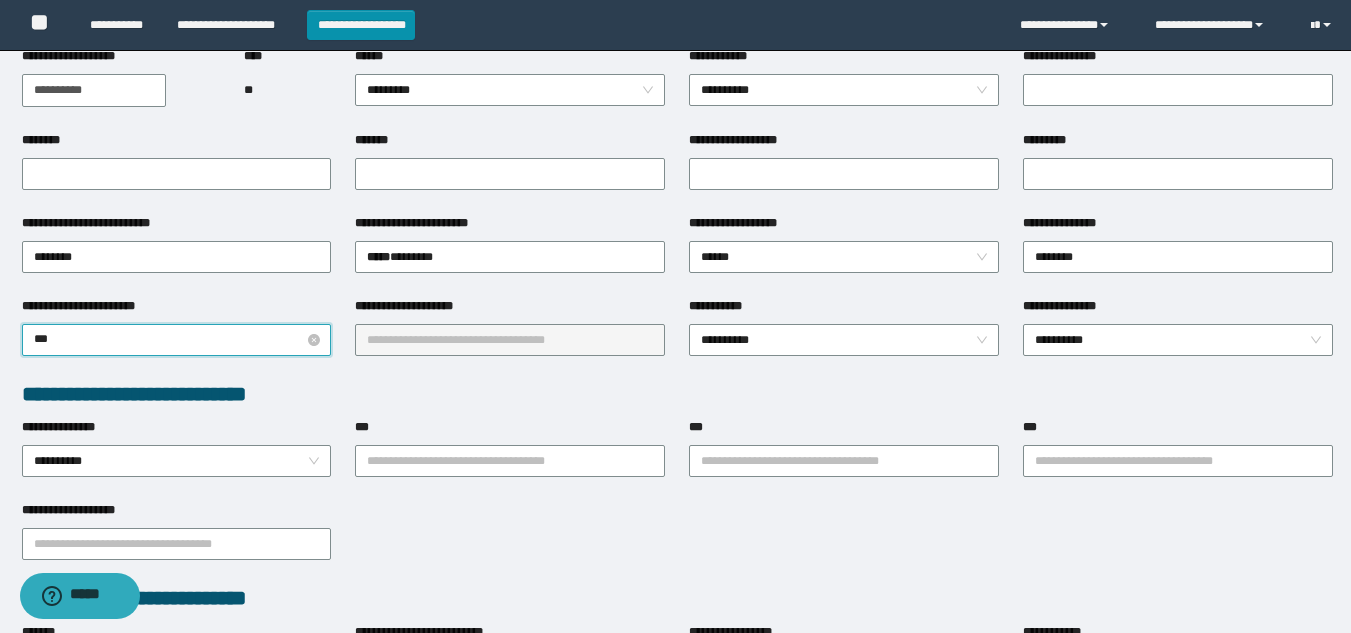type on "****" 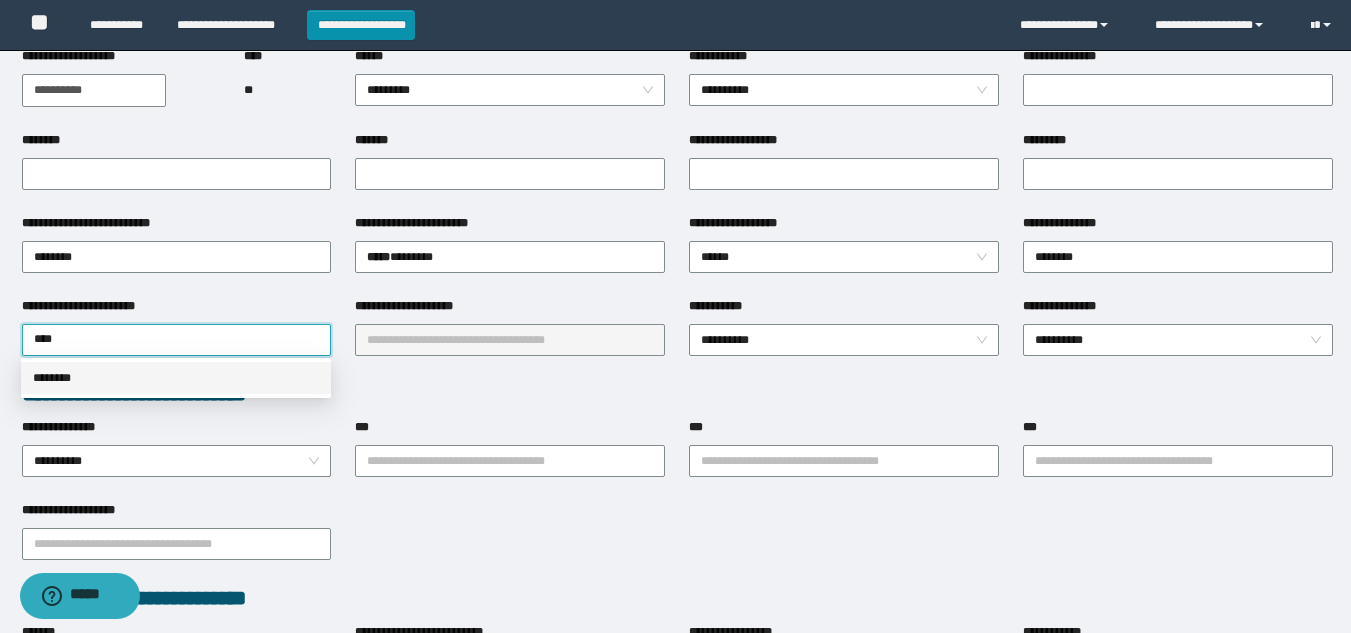 click on "********" at bounding box center [176, 378] 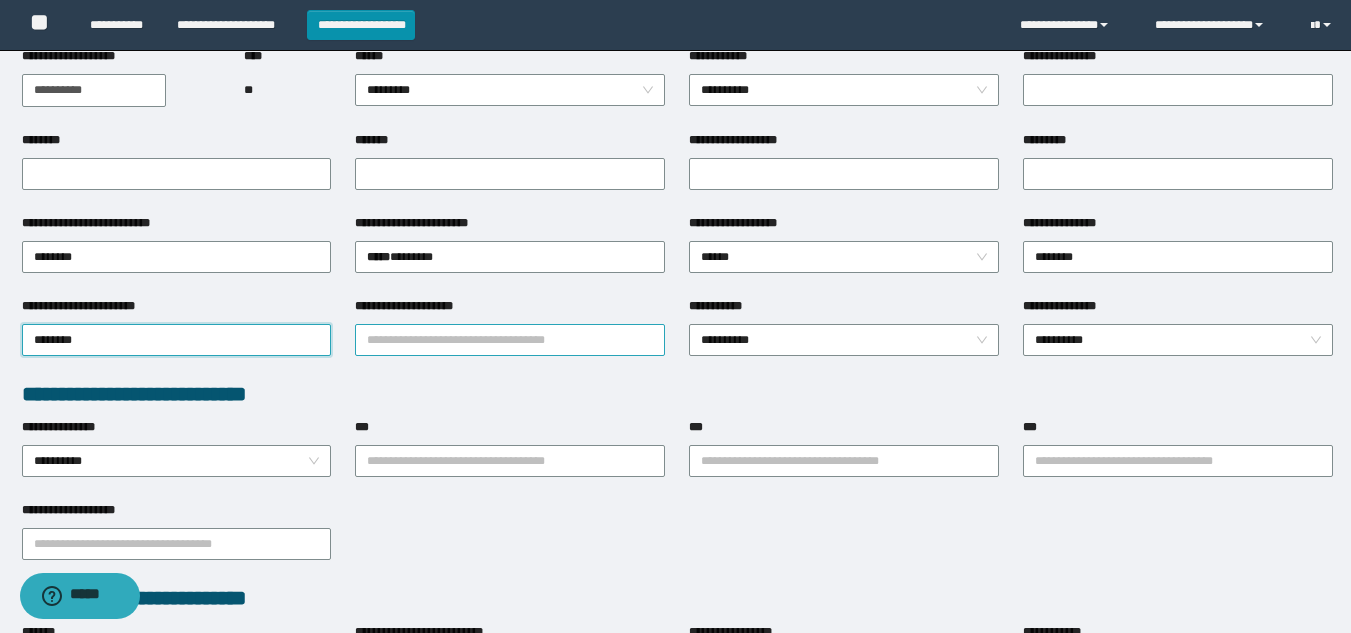 click on "**********" at bounding box center (510, 340) 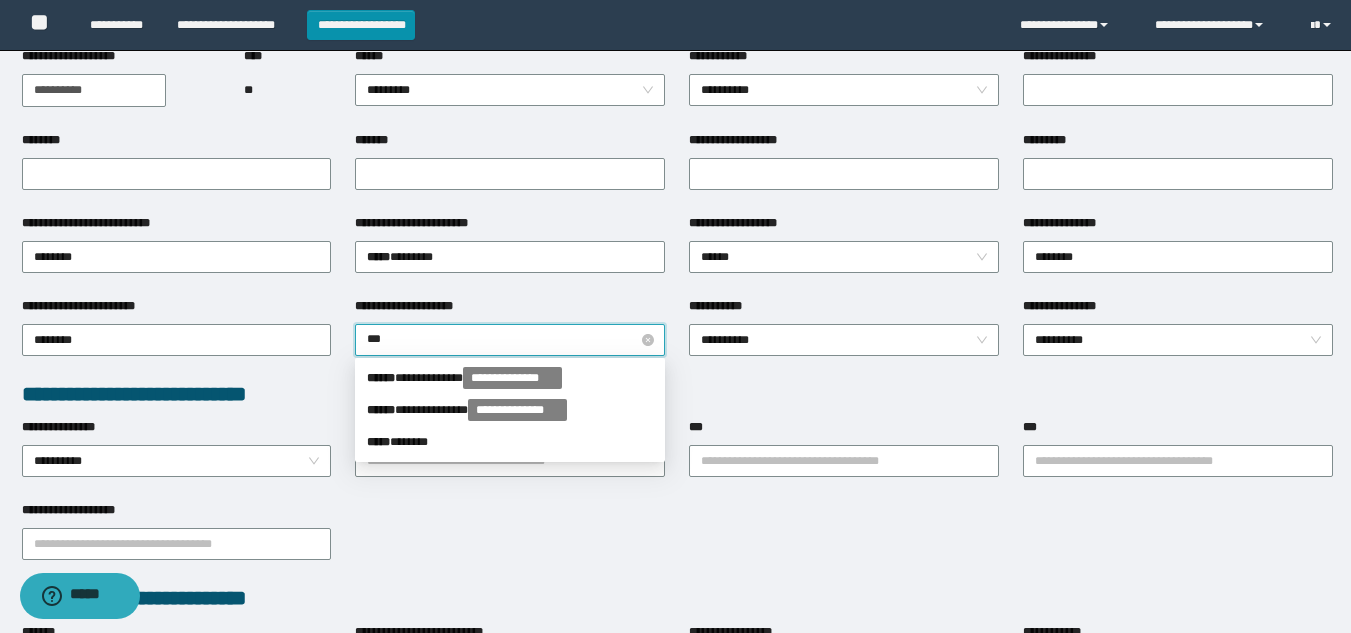 type on "****" 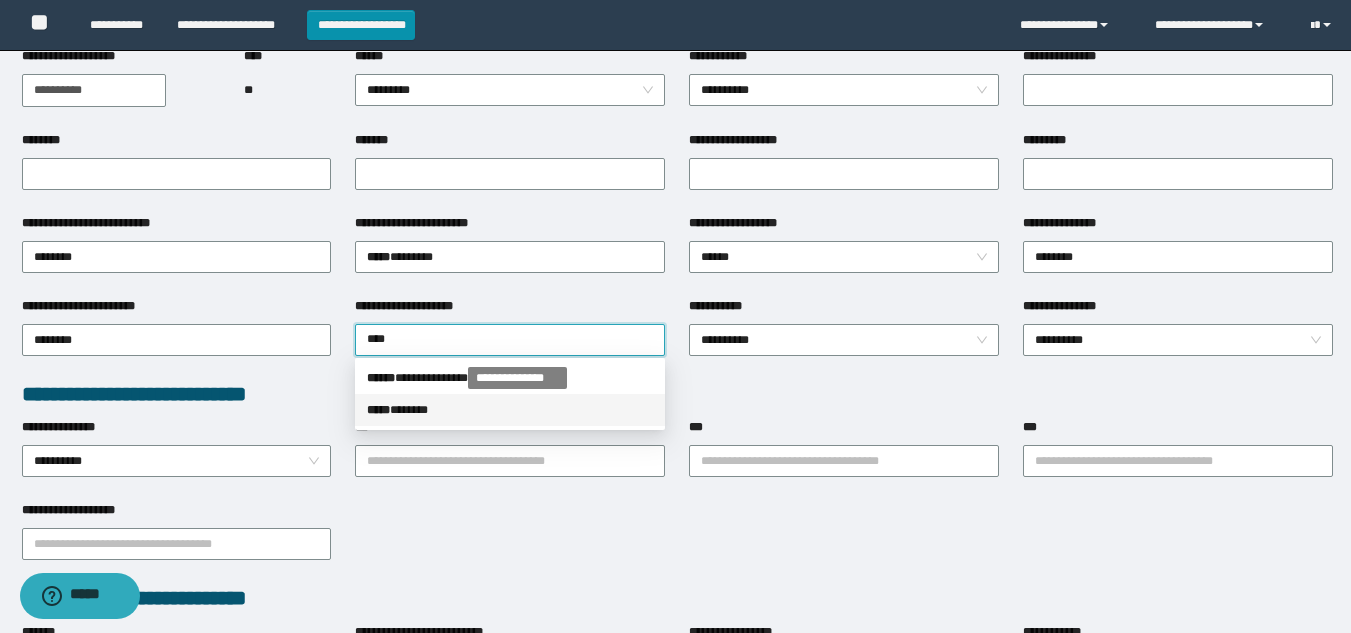 click on "***** * *****" at bounding box center [510, 410] 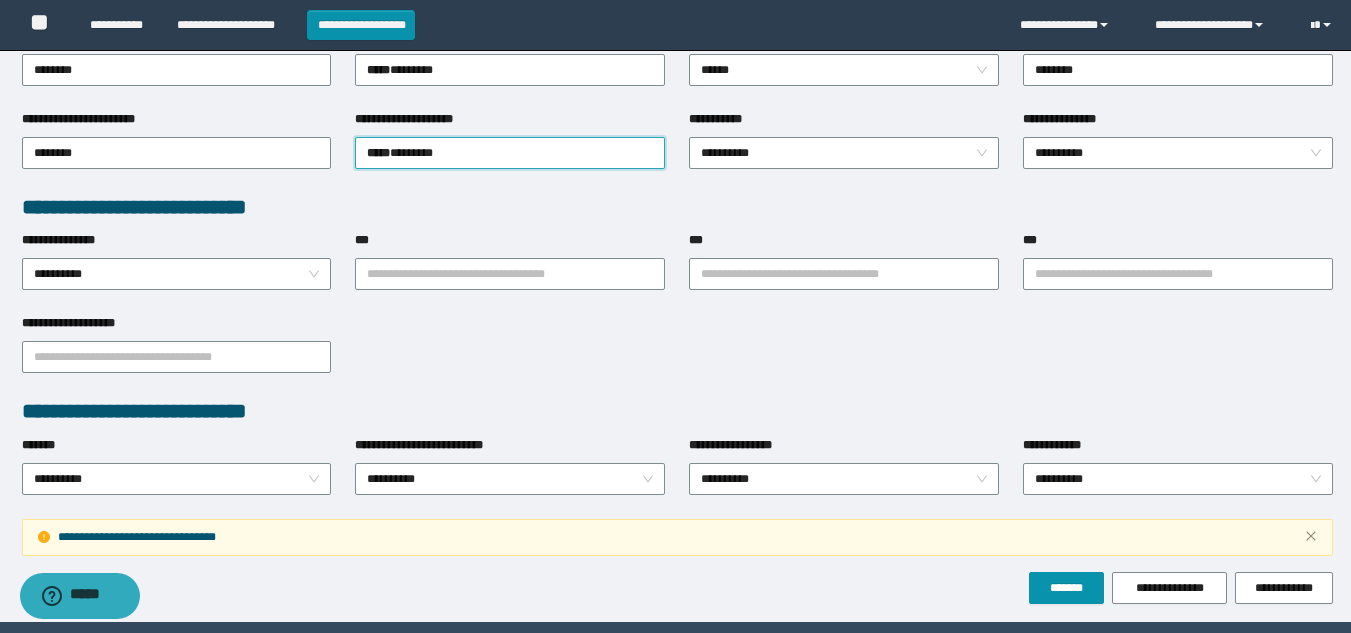 scroll, scrollTop: 433, scrollLeft: 0, axis: vertical 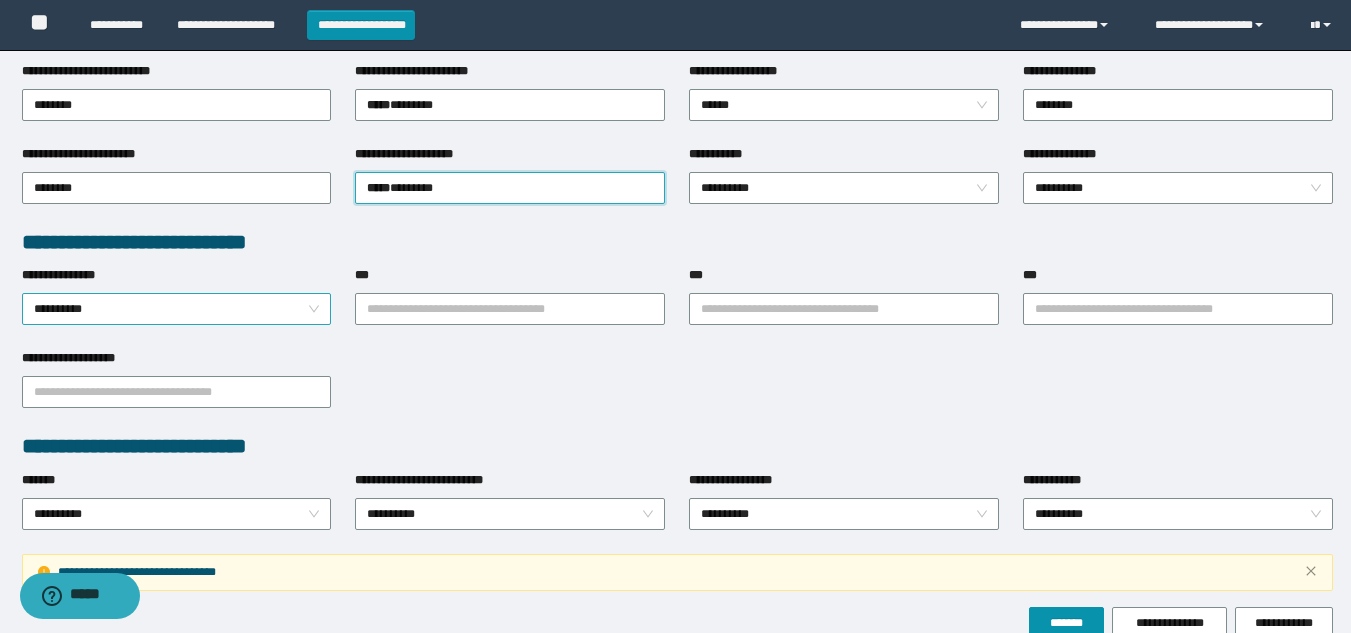 click on "**********" at bounding box center (177, 309) 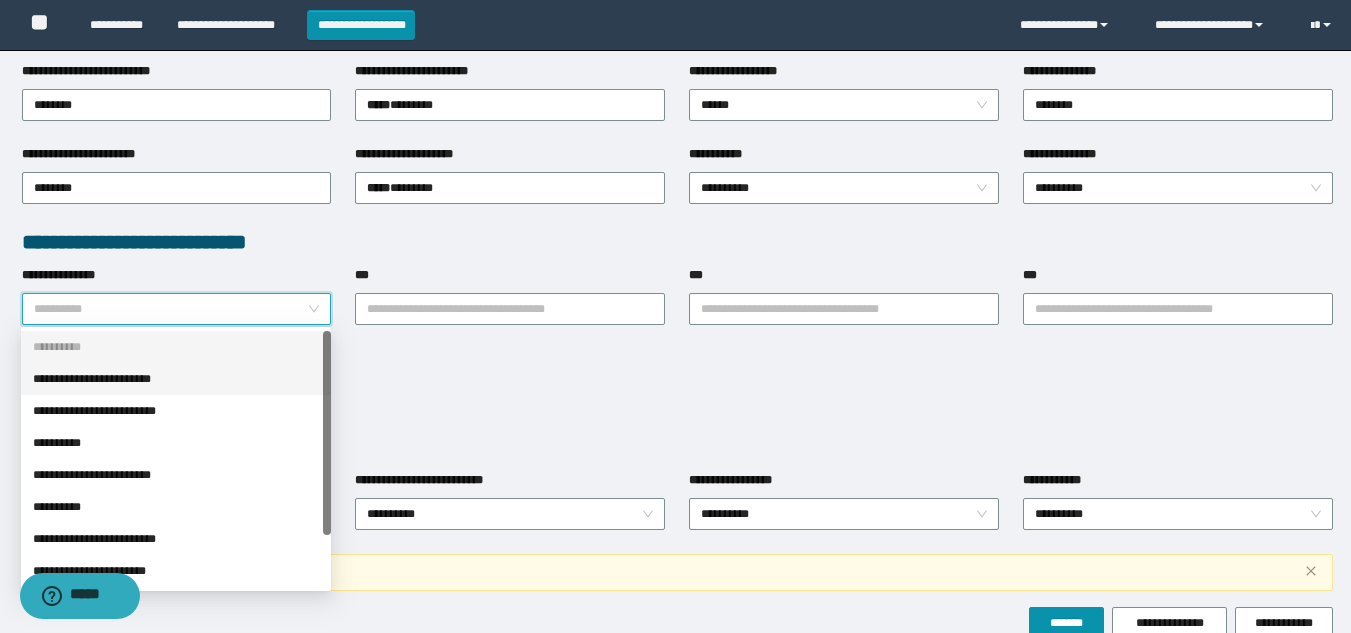 click on "**********" at bounding box center [176, 379] 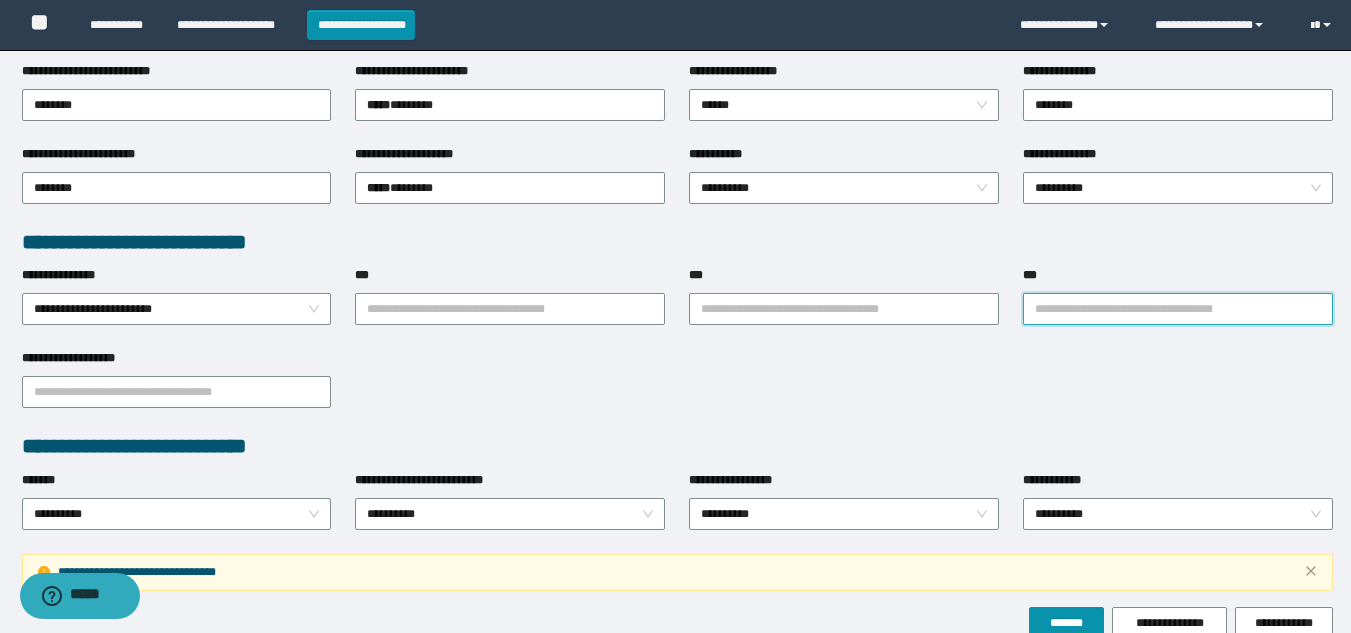 click on "***" at bounding box center (1178, 309) 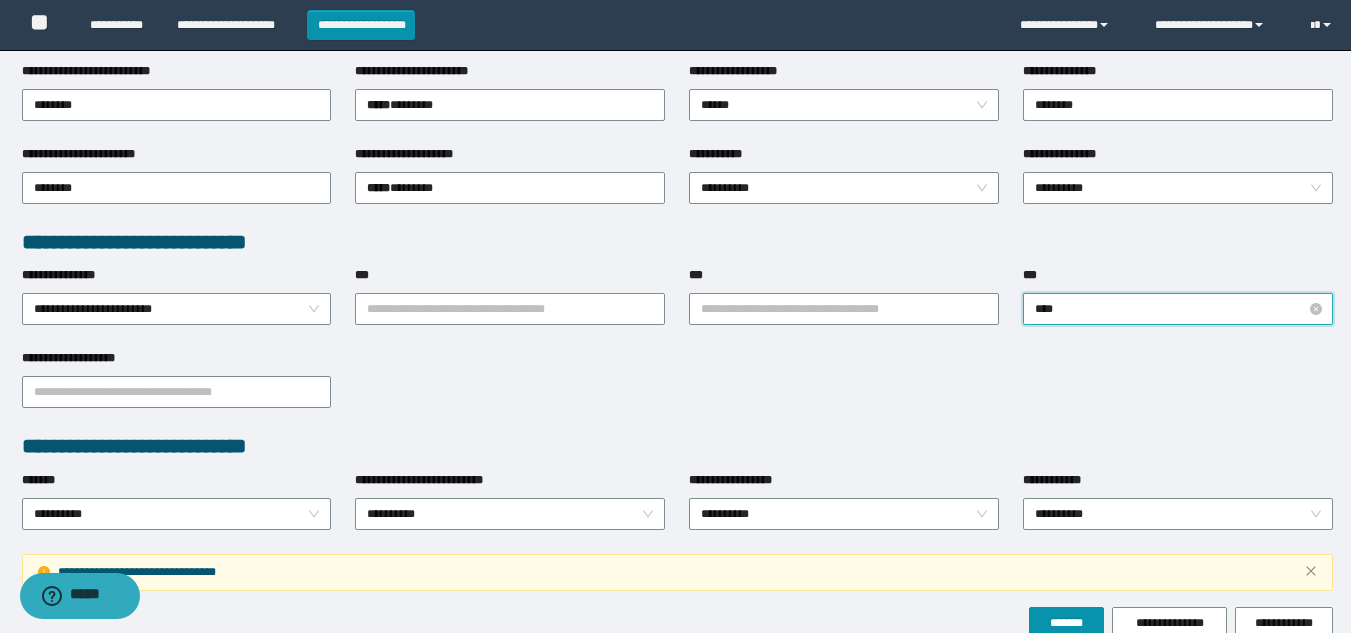 type on "*****" 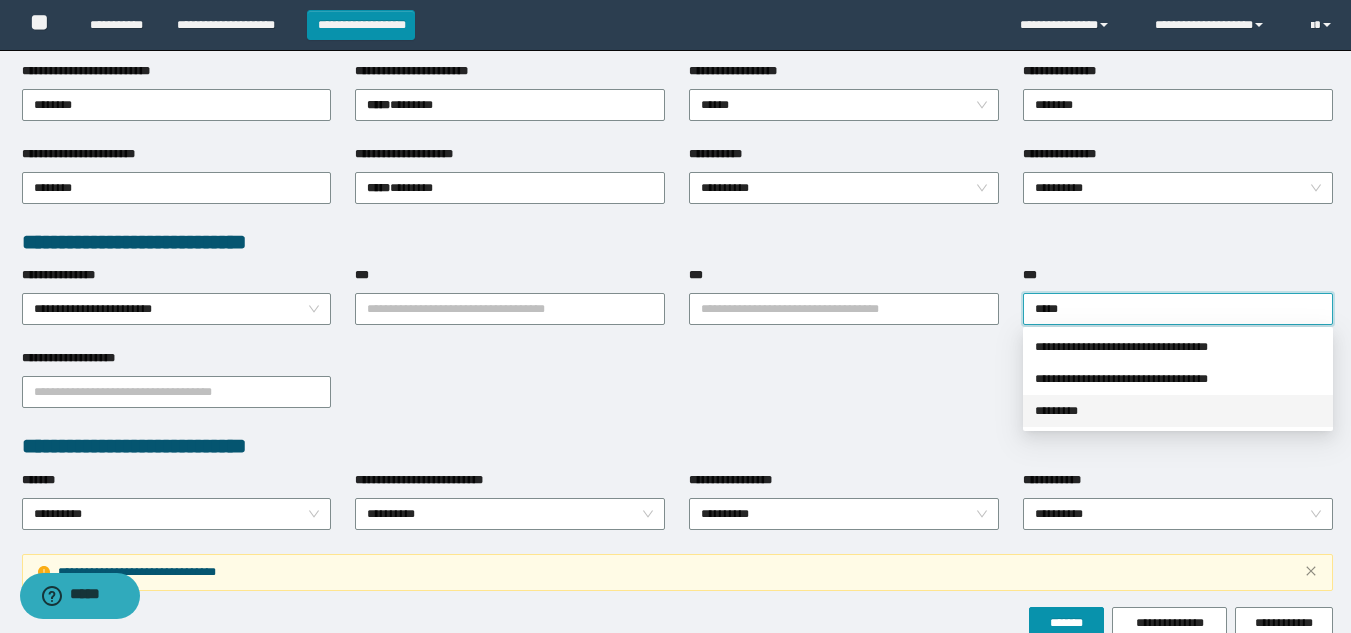 click on "*********" at bounding box center [1178, 411] 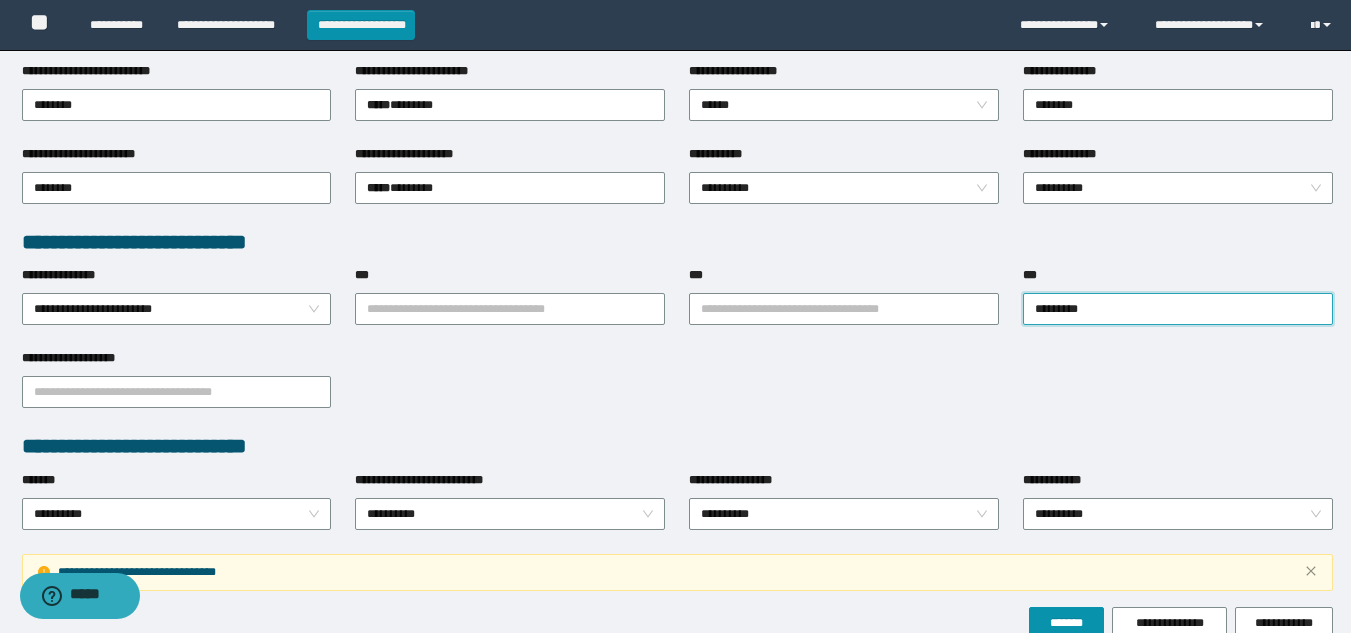 scroll, scrollTop: 533, scrollLeft: 0, axis: vertical 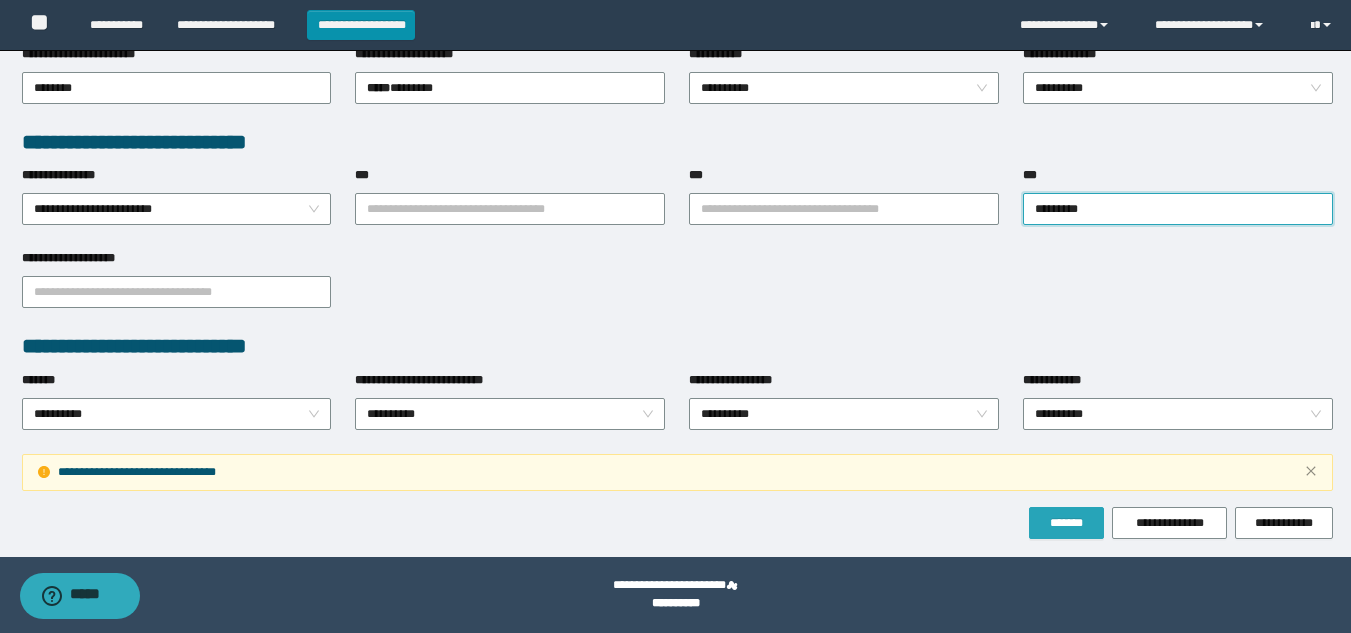 click on "*******" at bounding box center (1066, 523) 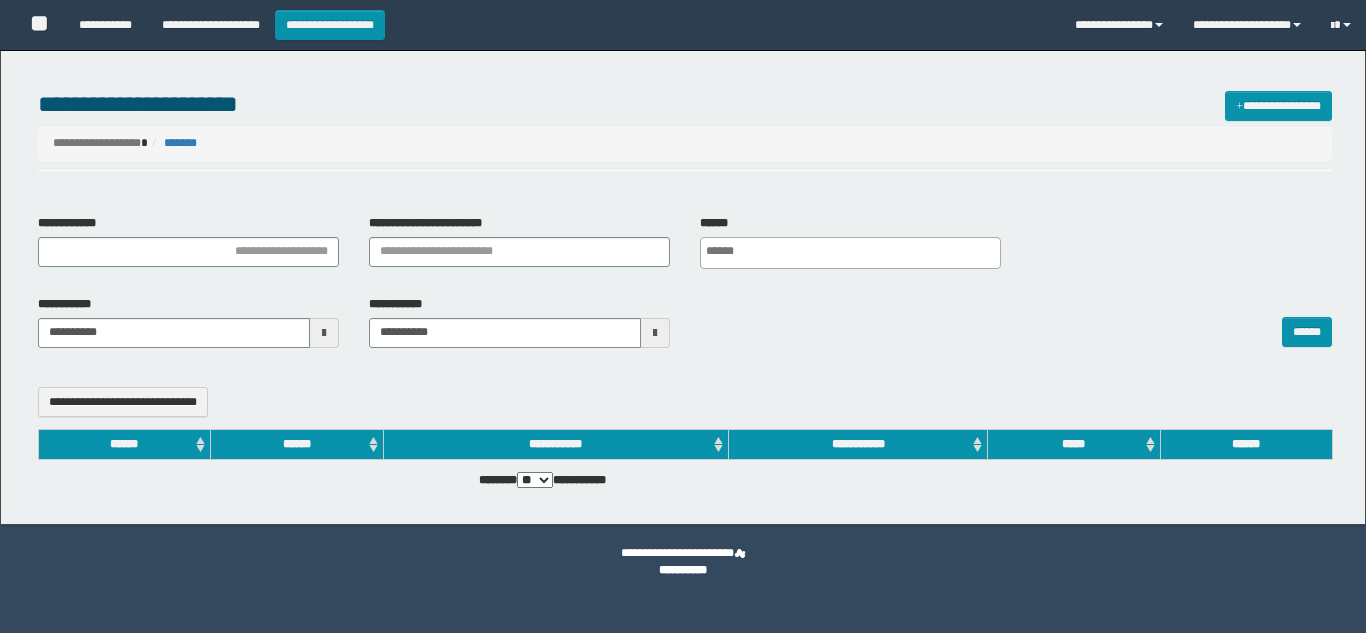 select 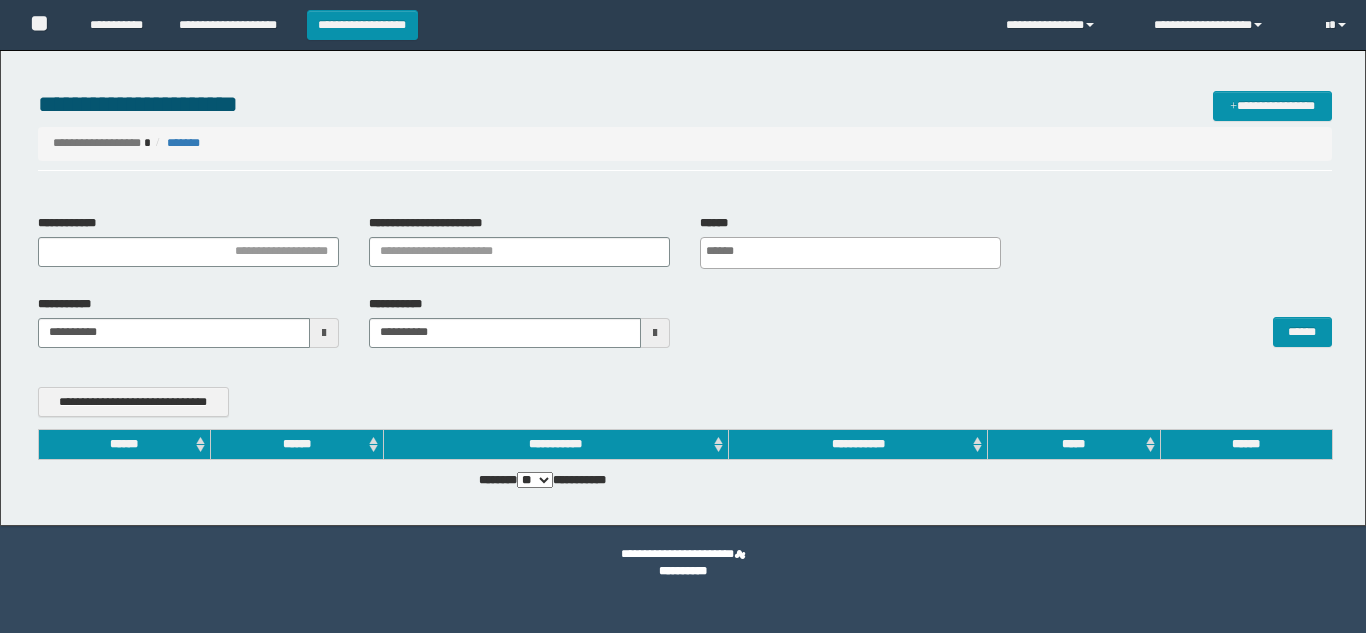 scroll, scrollTop: 0, scrollLeft: 0, axis: both 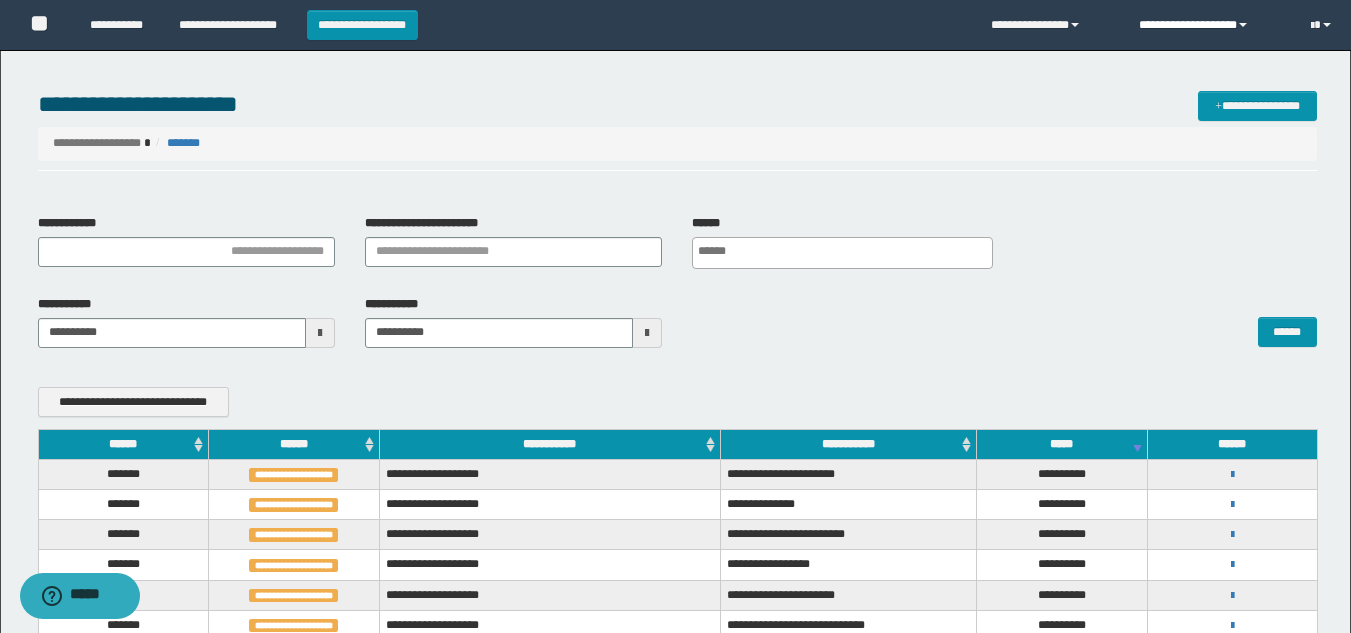 click on "**********" at bounding box center [1210, 25] 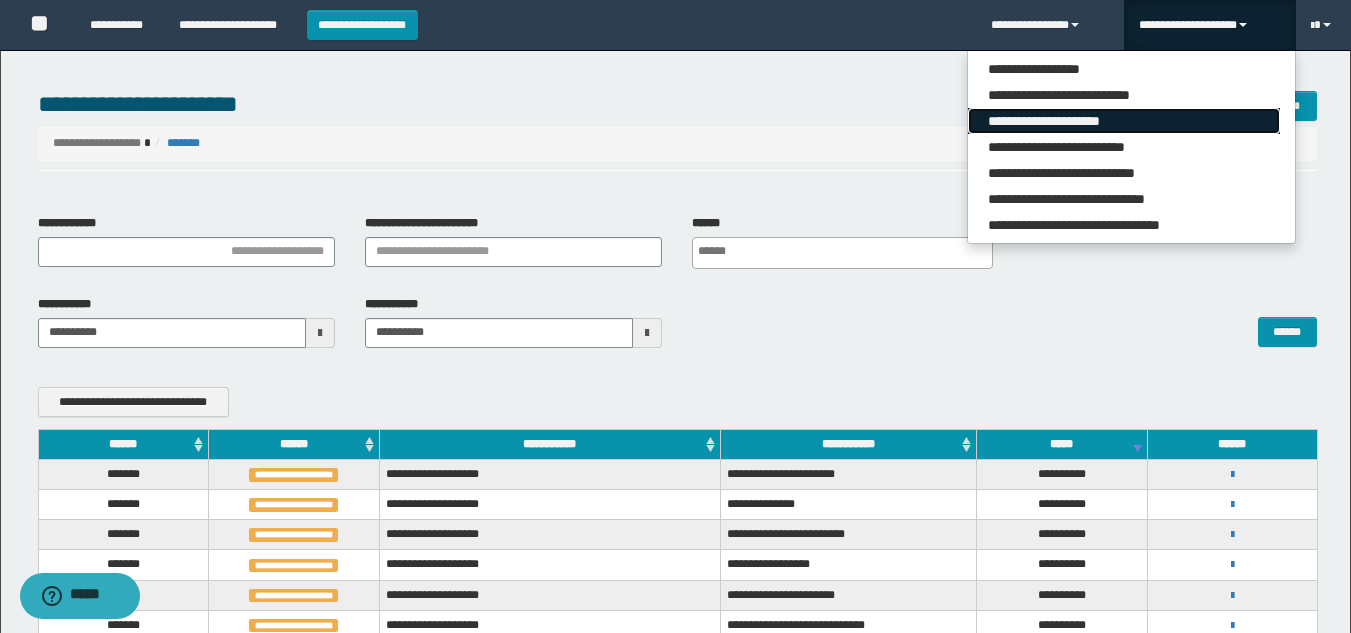 click on "**********" at bounding box center [1124, 121] 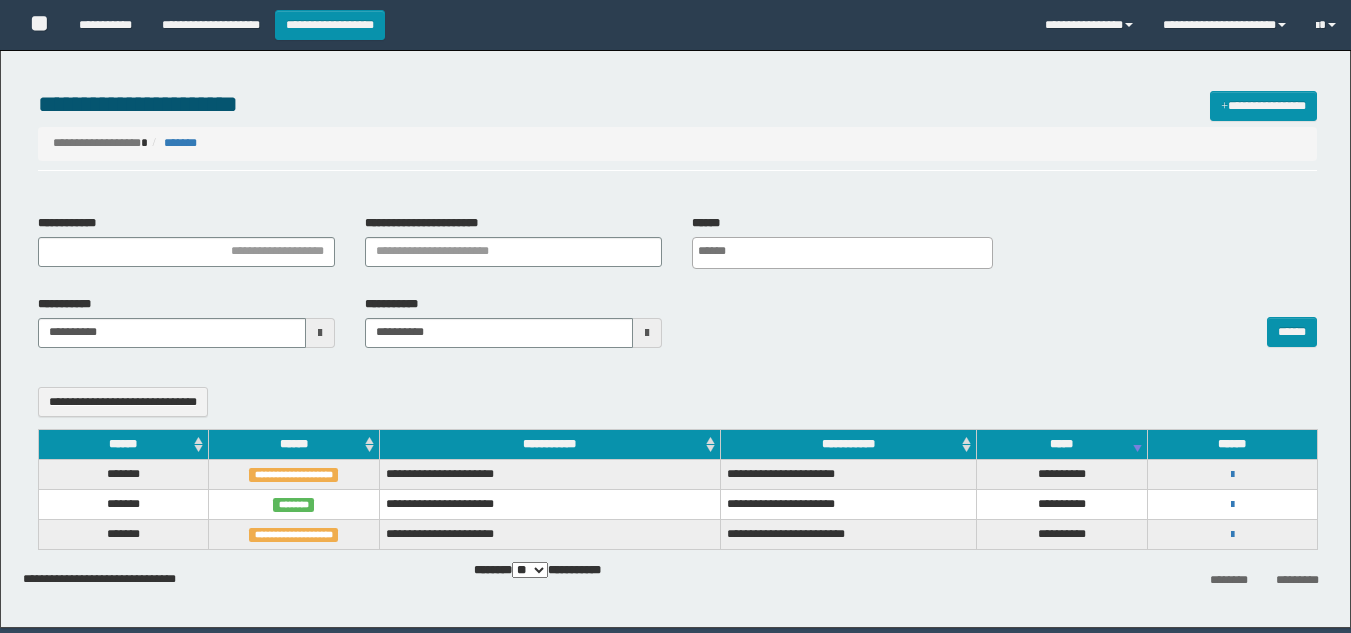 select 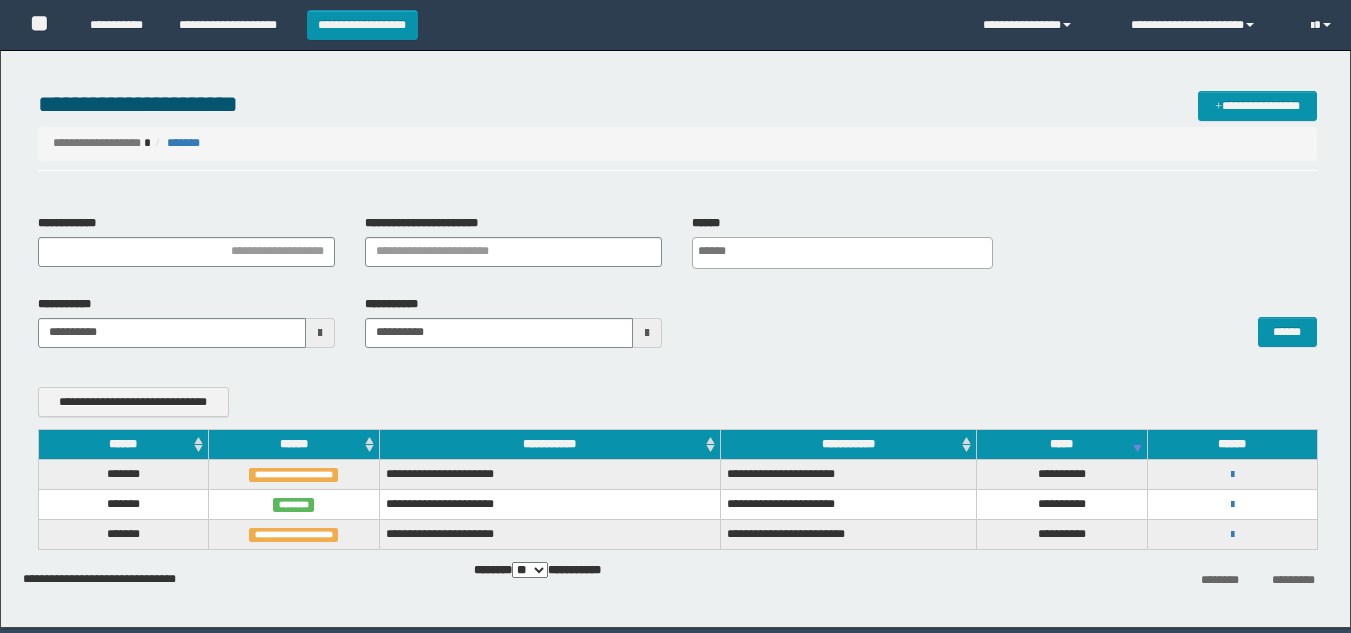 scroll, scrollTop: 0, scrollLeft: 0, axis: both 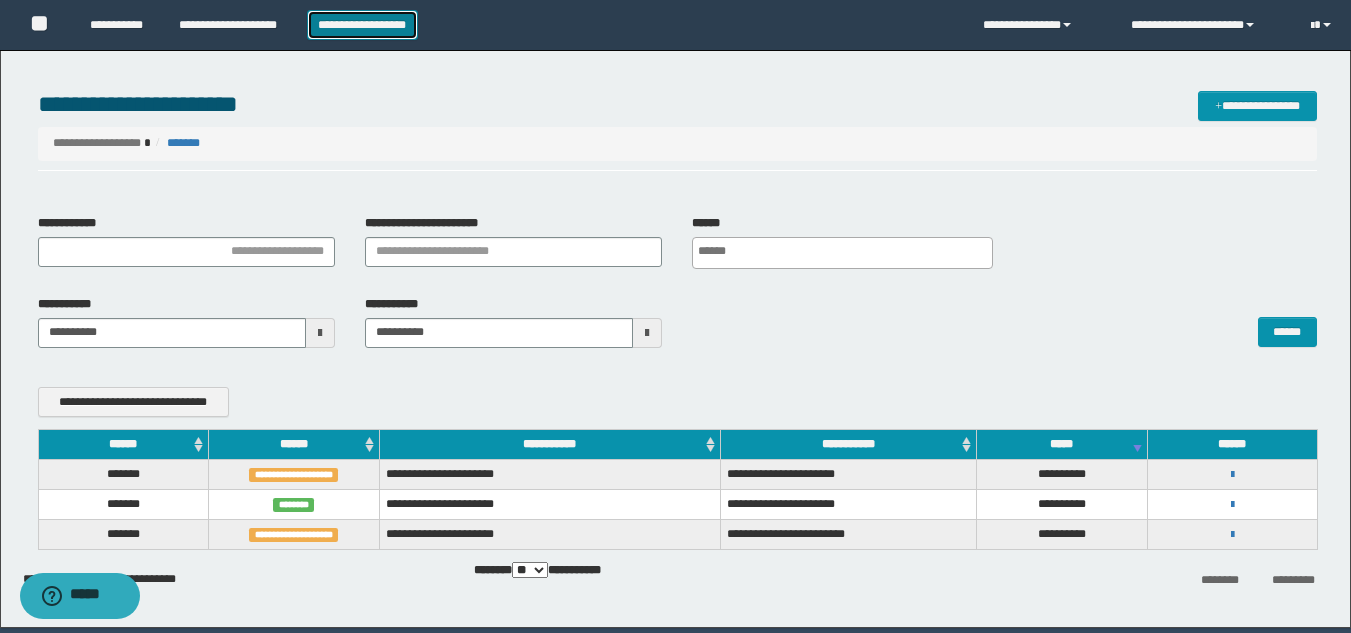 click on "**********" at bounding box center [362, 25] 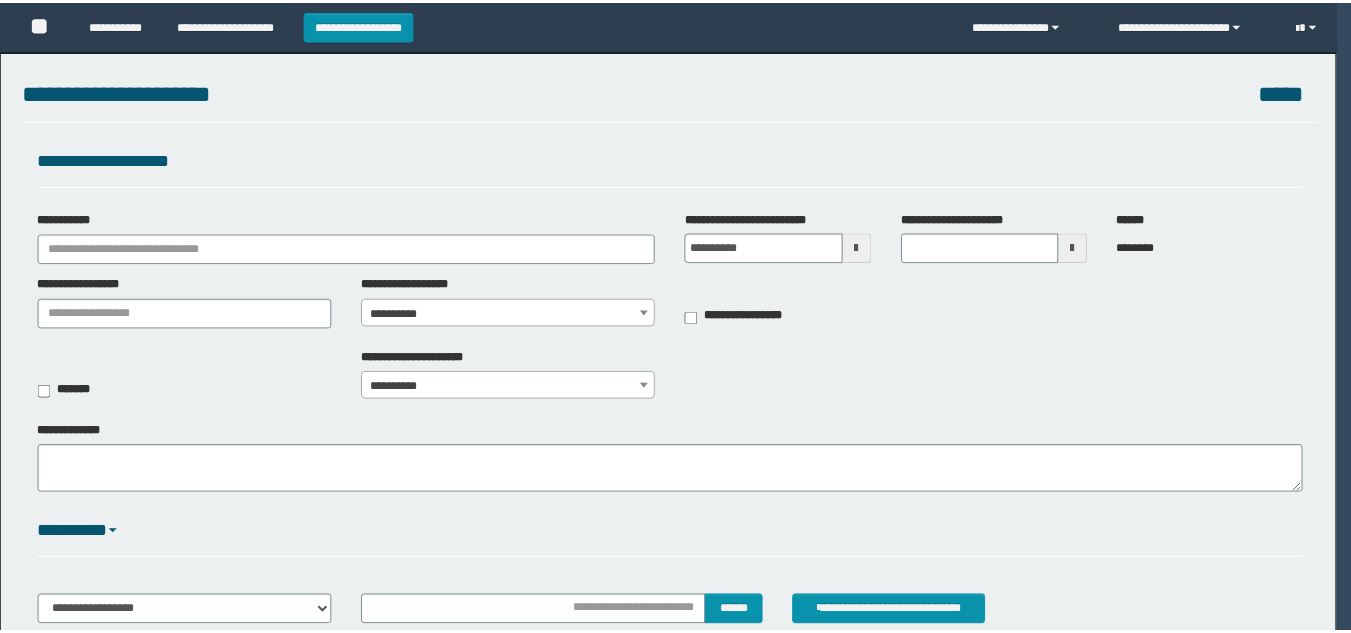 scroll, scrollTop: 0, scrollLeft: 0, axis: both 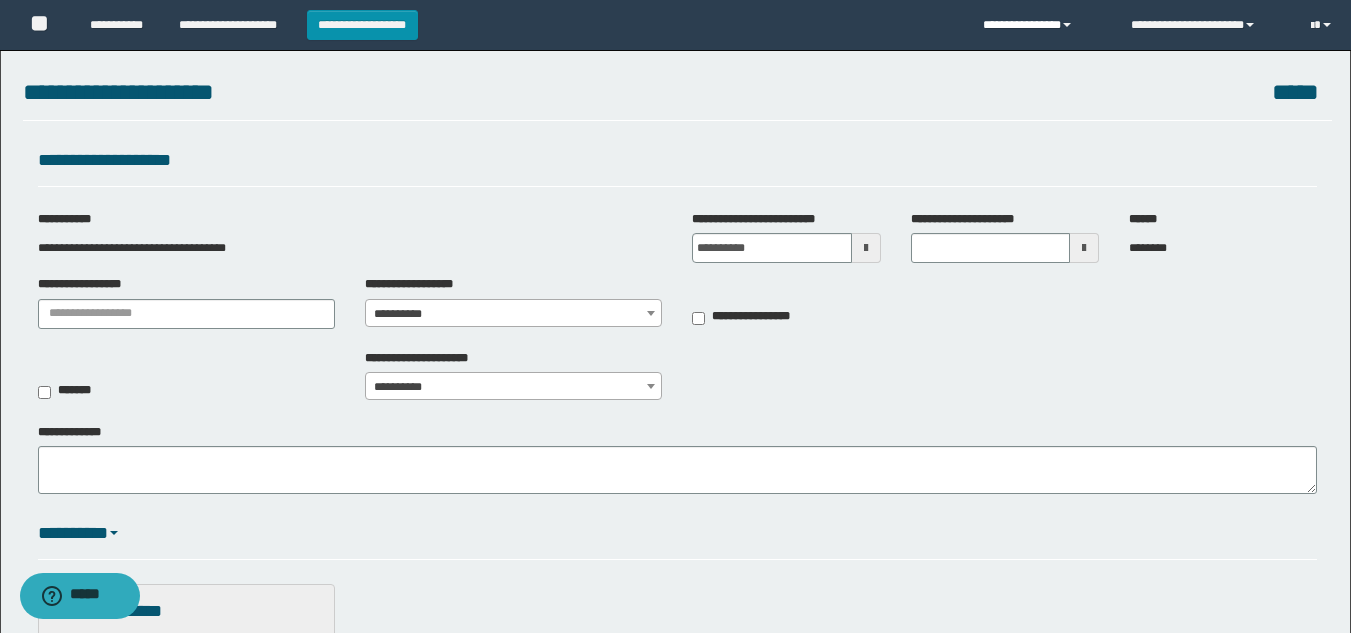 click on "**********" at bounding box center [1042, 25] 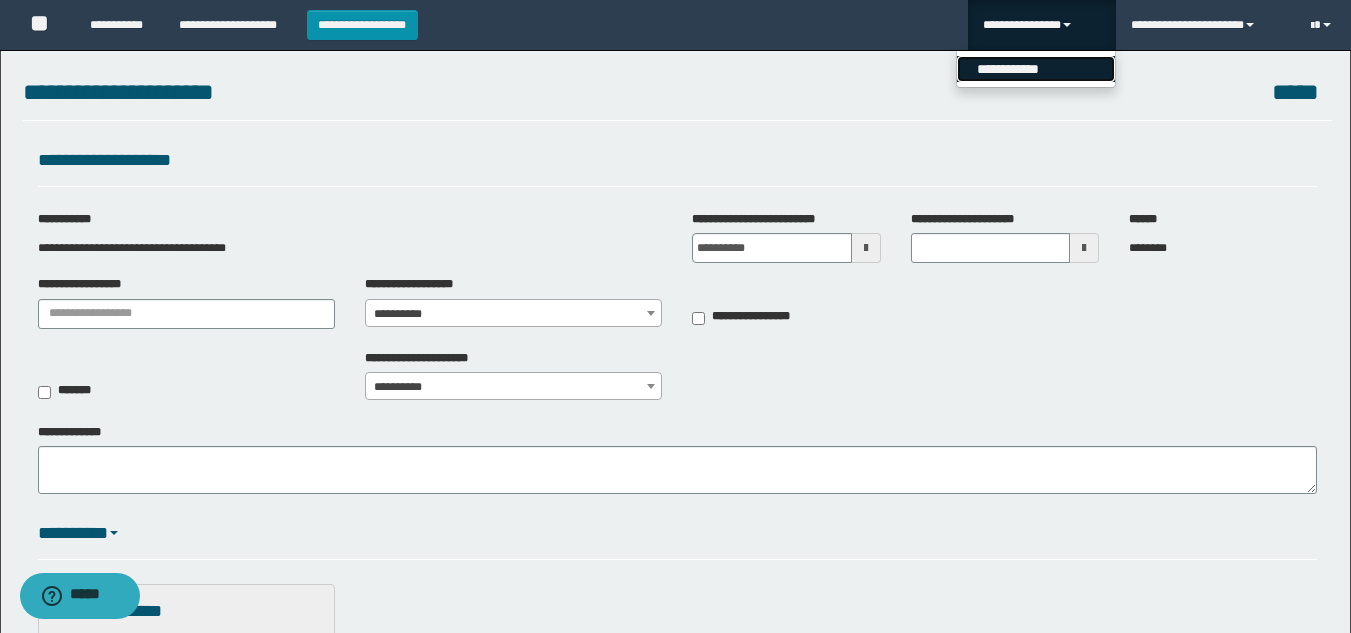 click on "**********" at bounding box center (1036, 69) 